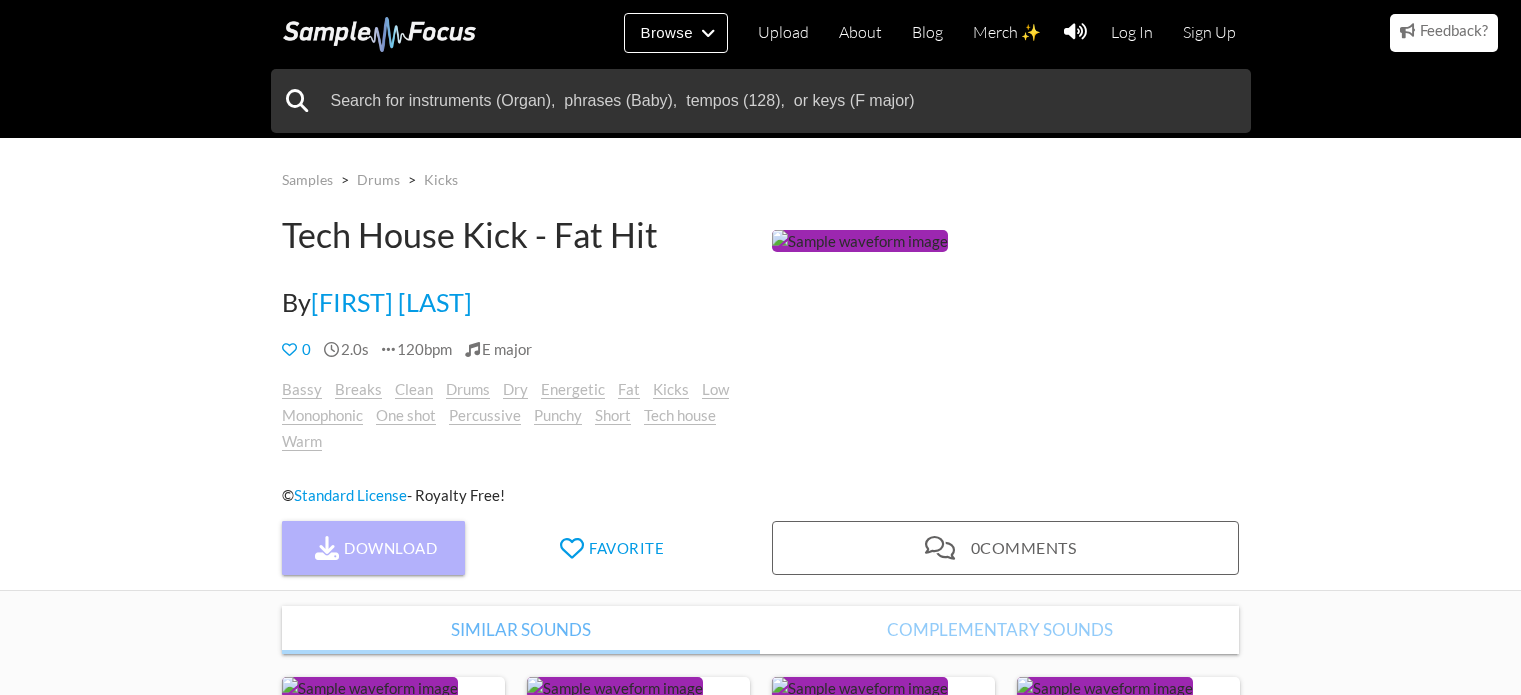 scroll, scrollTop: 100, scrollLeft: 0, axis: vertical 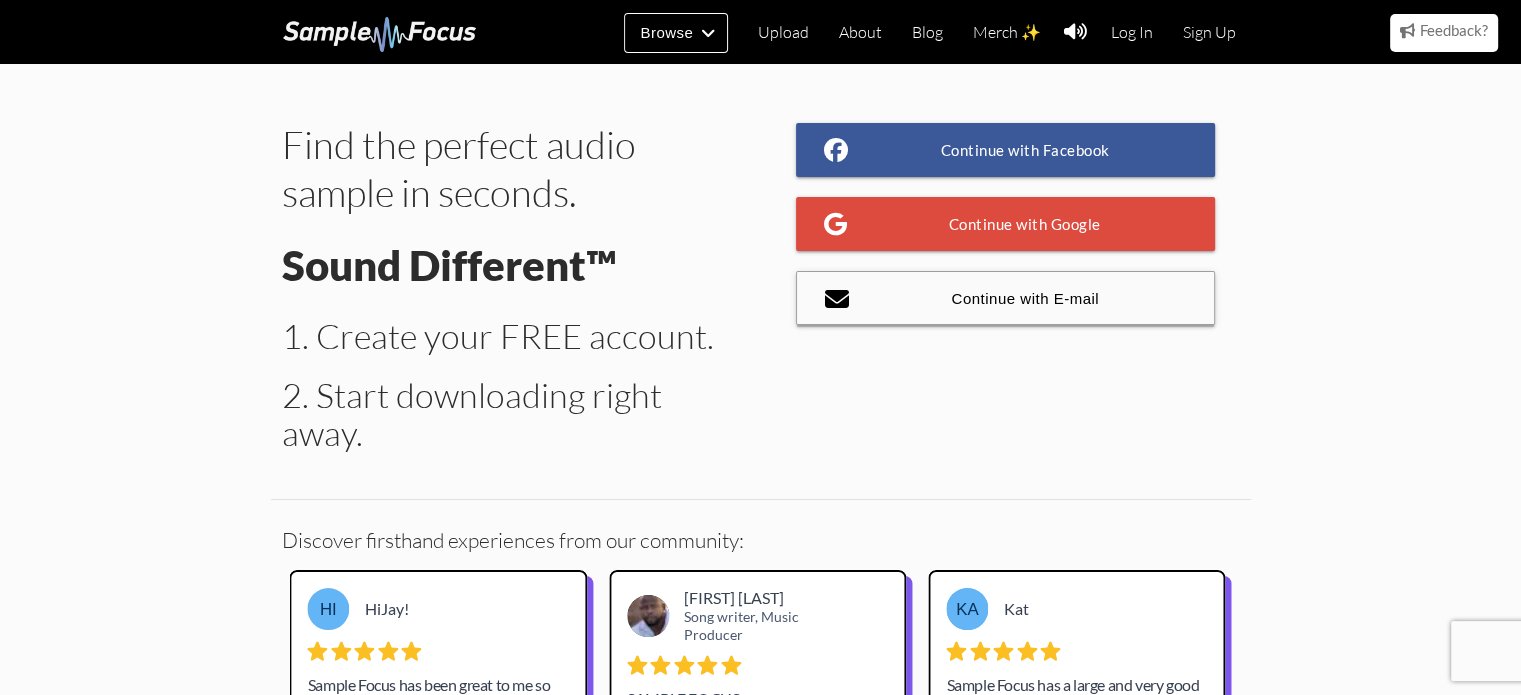 click on "Continue with E-mail" at bounding box center [1006, 298] 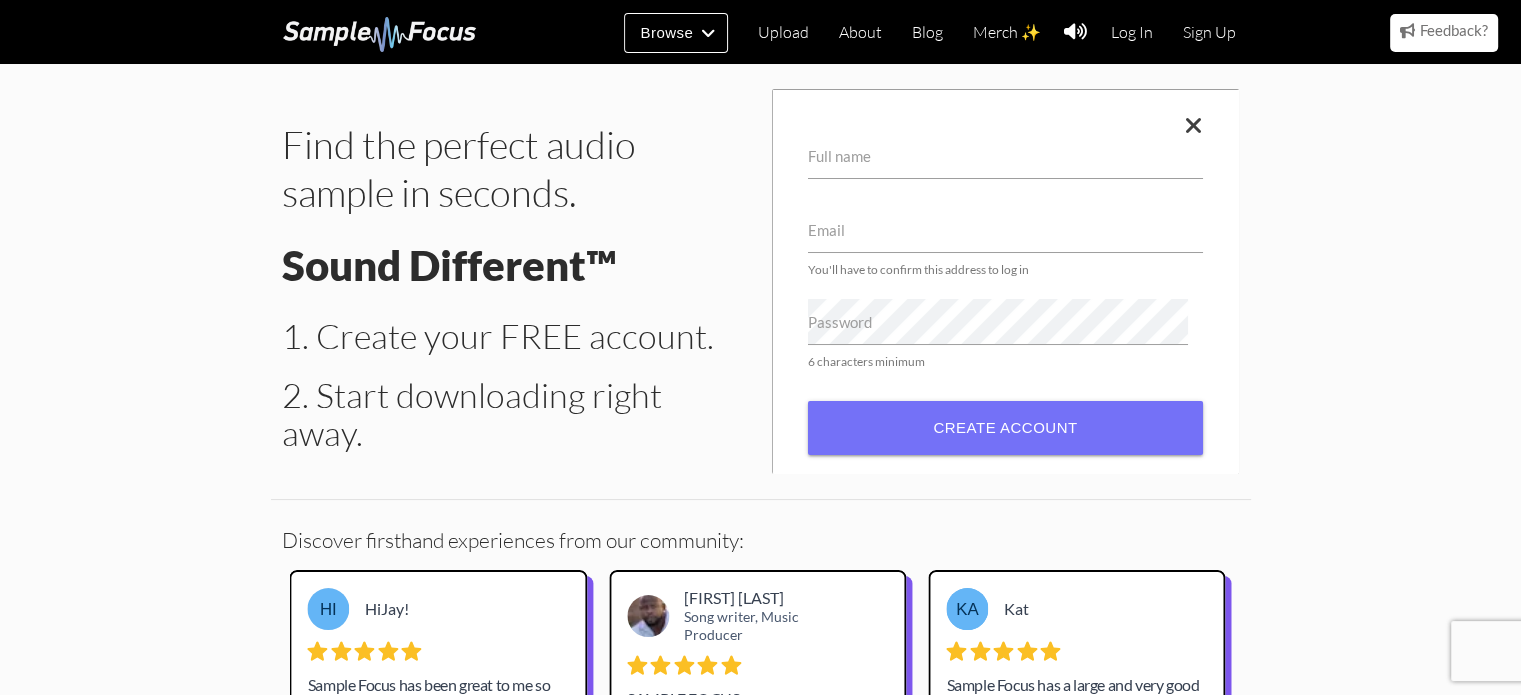 click on "Full name" at bounding box center (839, 156) 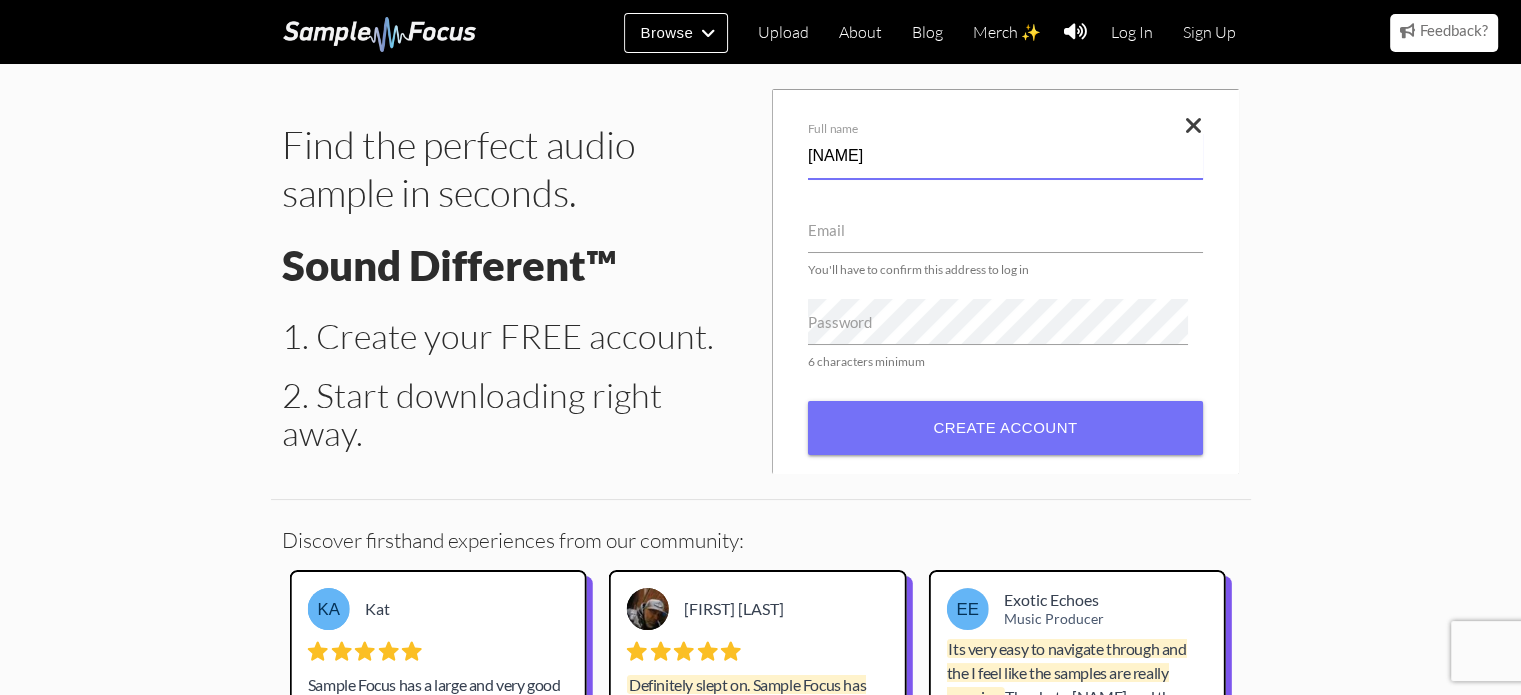 type on "[NAME]" 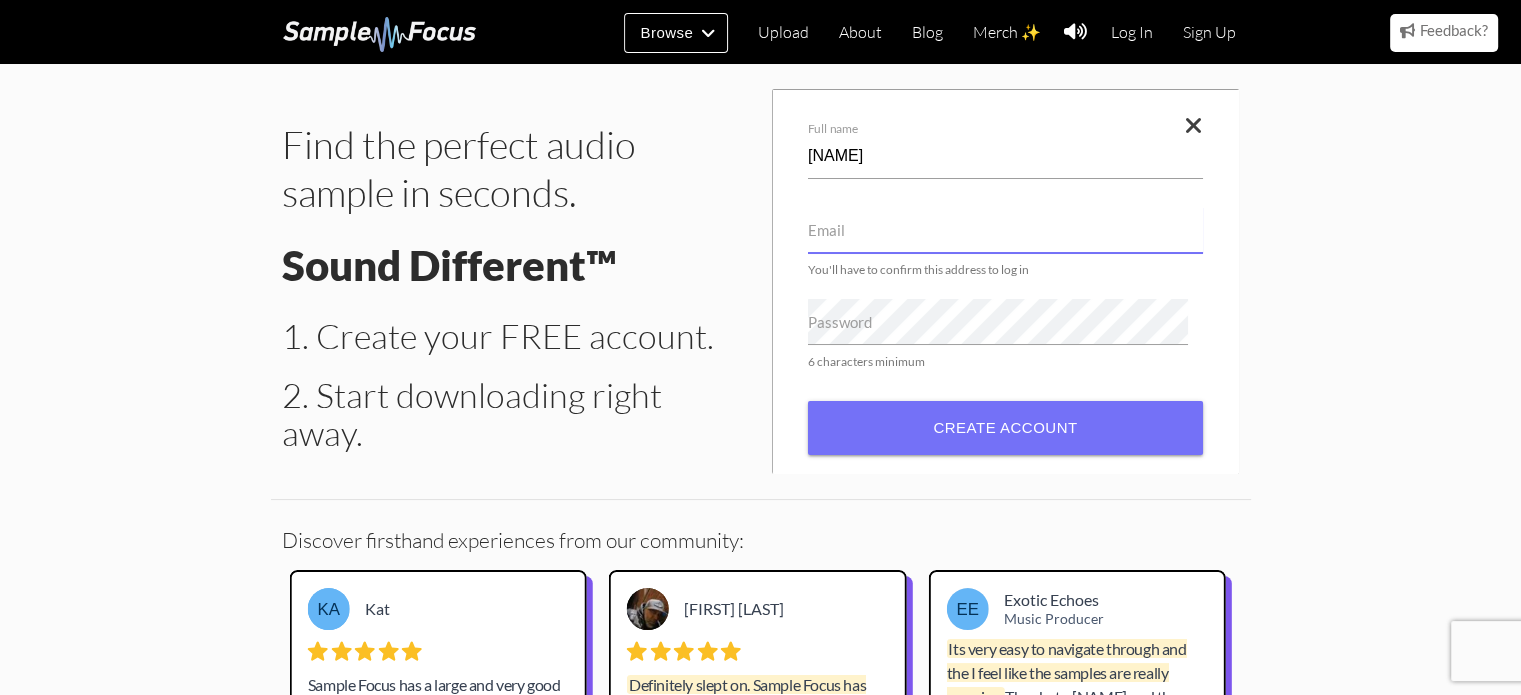 click on "Email" at bounding box center [1005, 230] 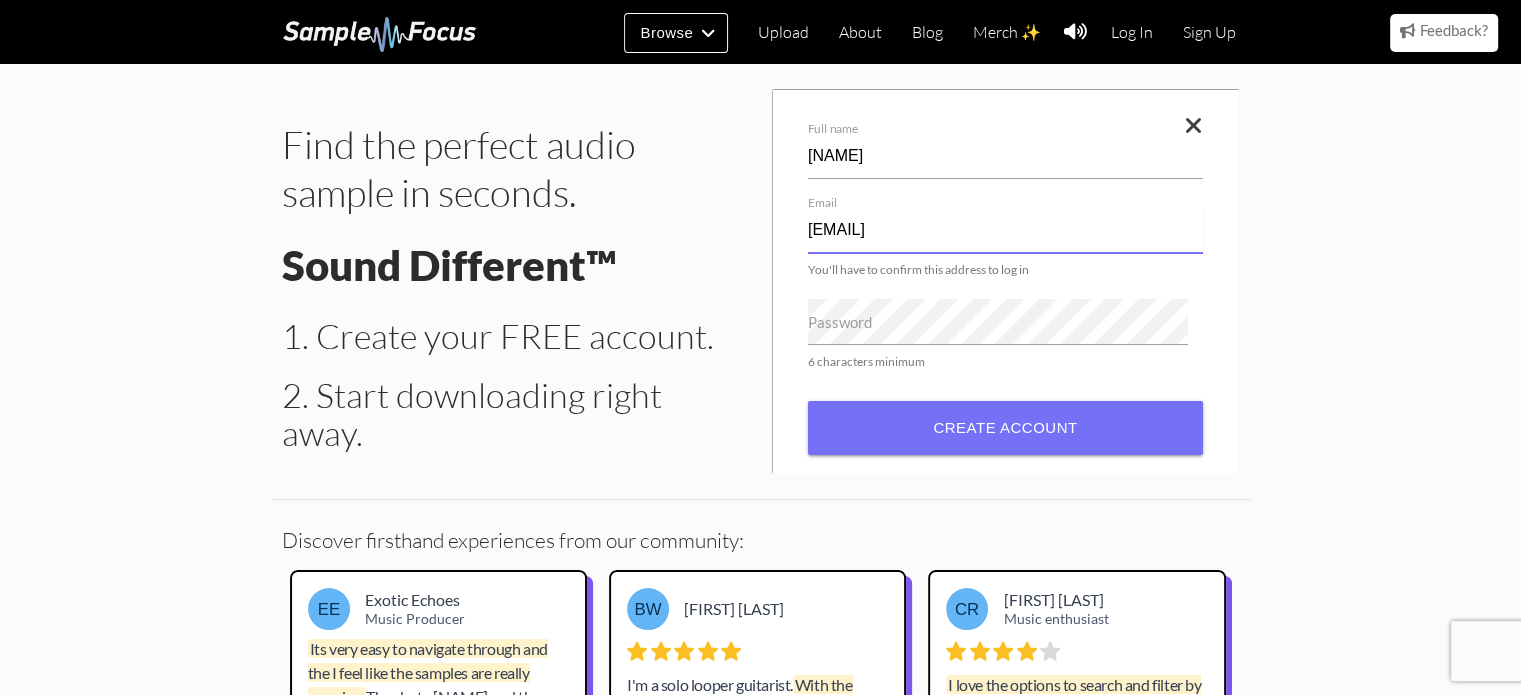 type on "kamdonmack@gmail.com" 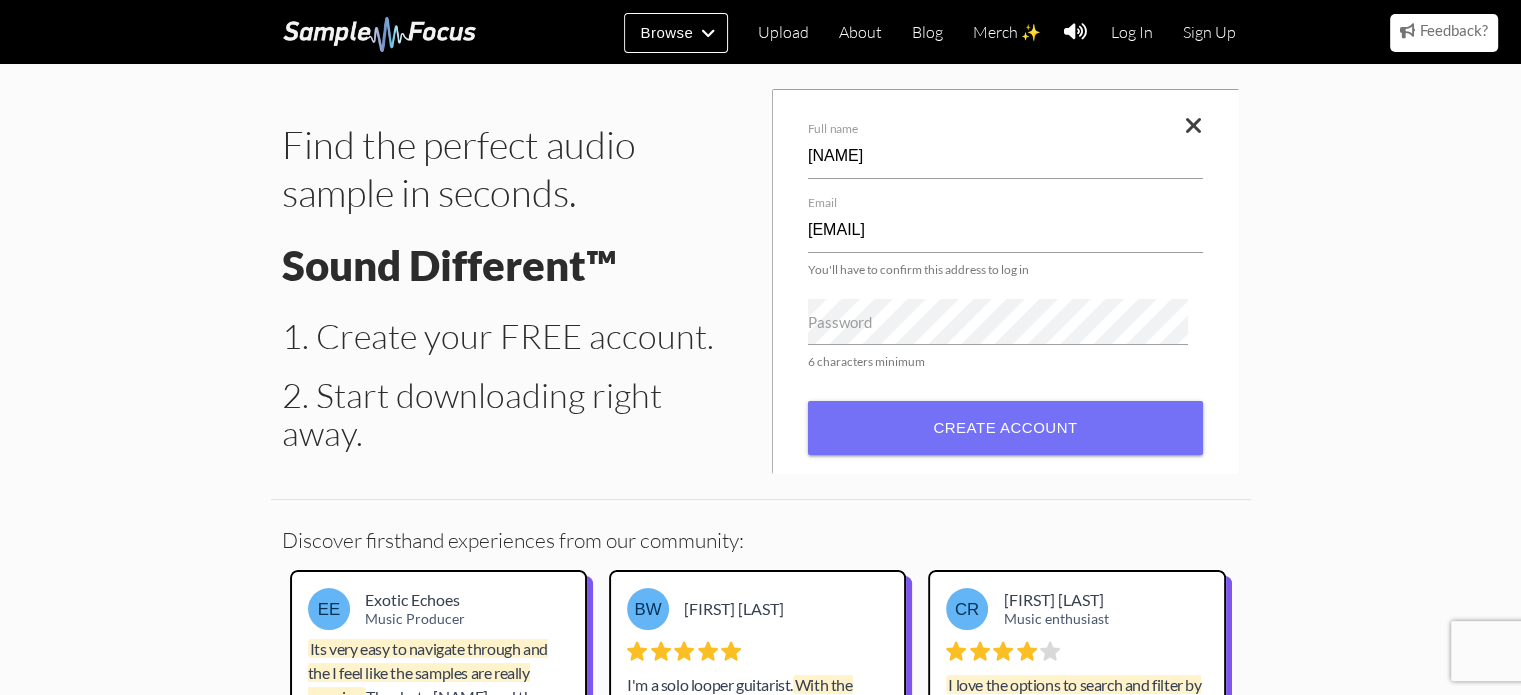 click on "Password" at bounding box center (840, 322) 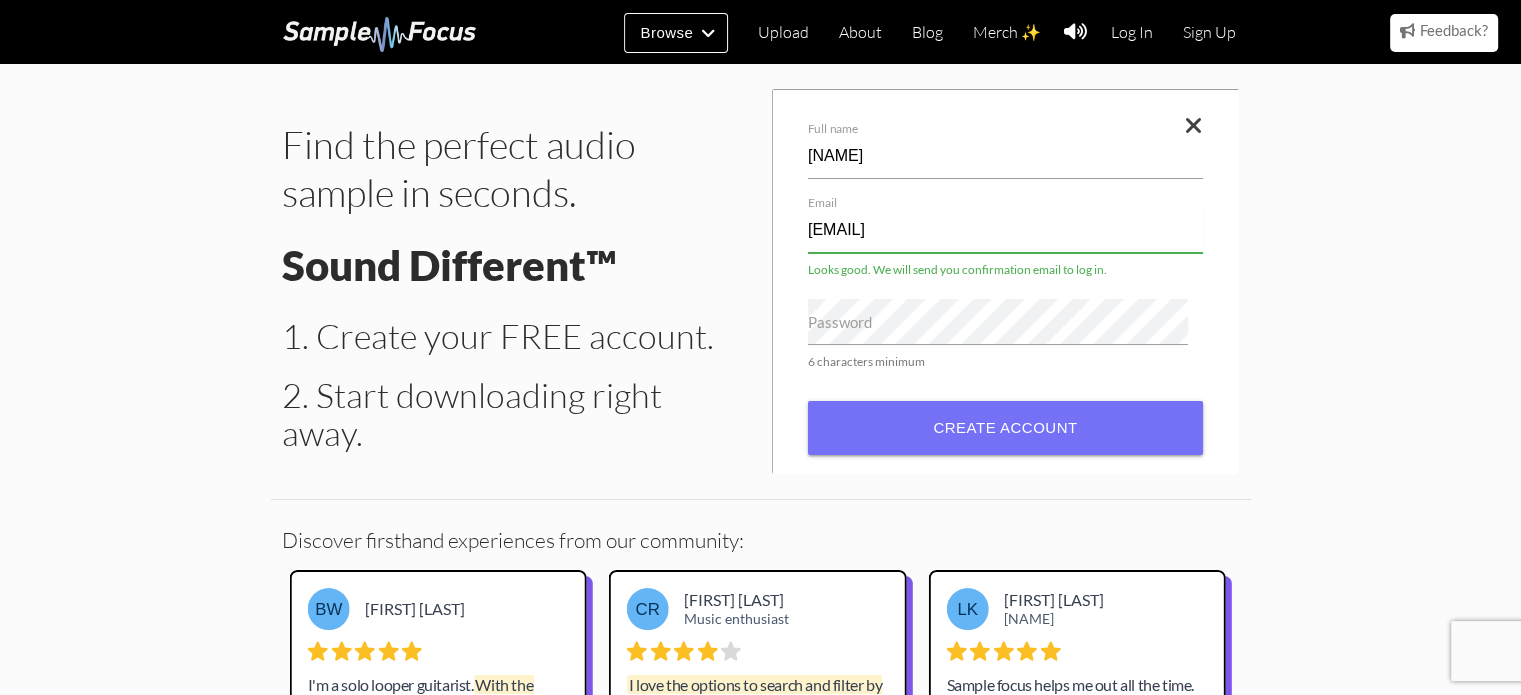 click on "Password" at bounding box center (840, 322) 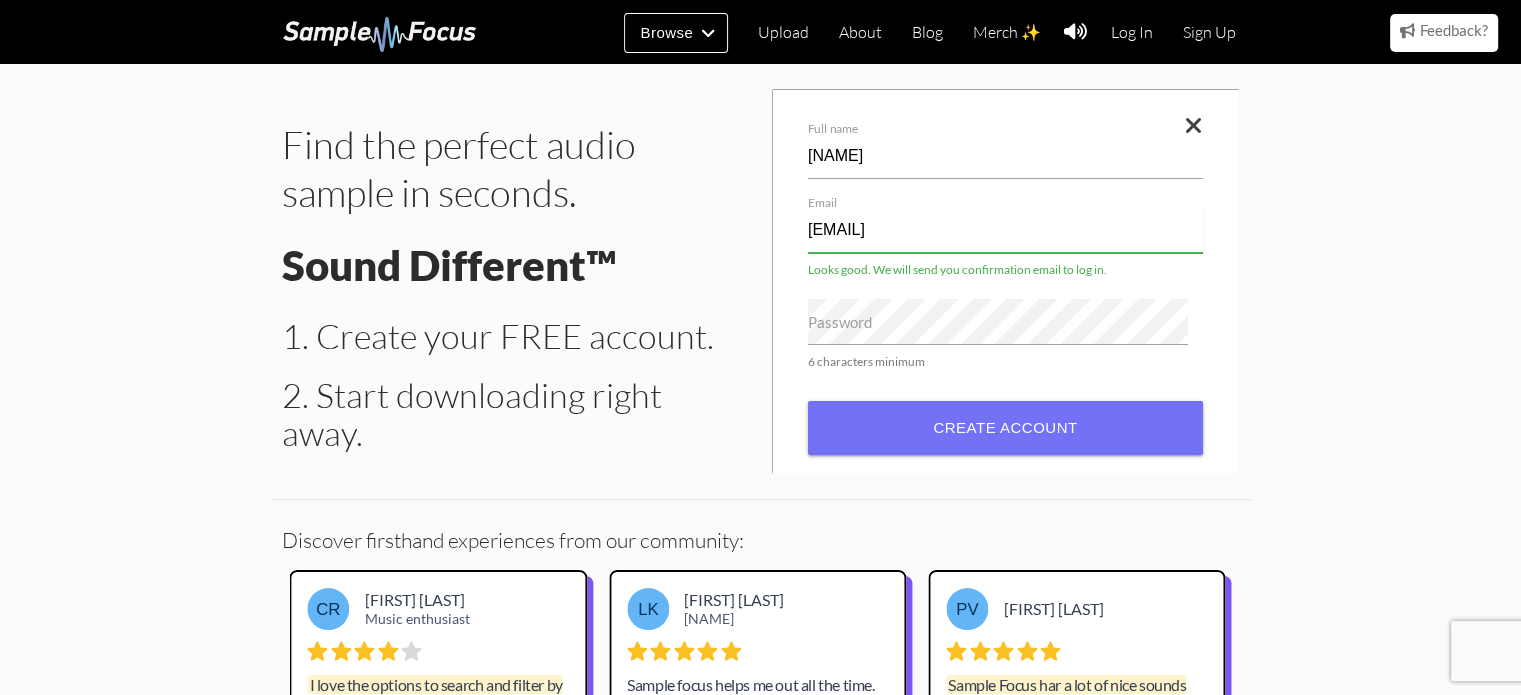 click on "Password" at bounding box center (840, 322) 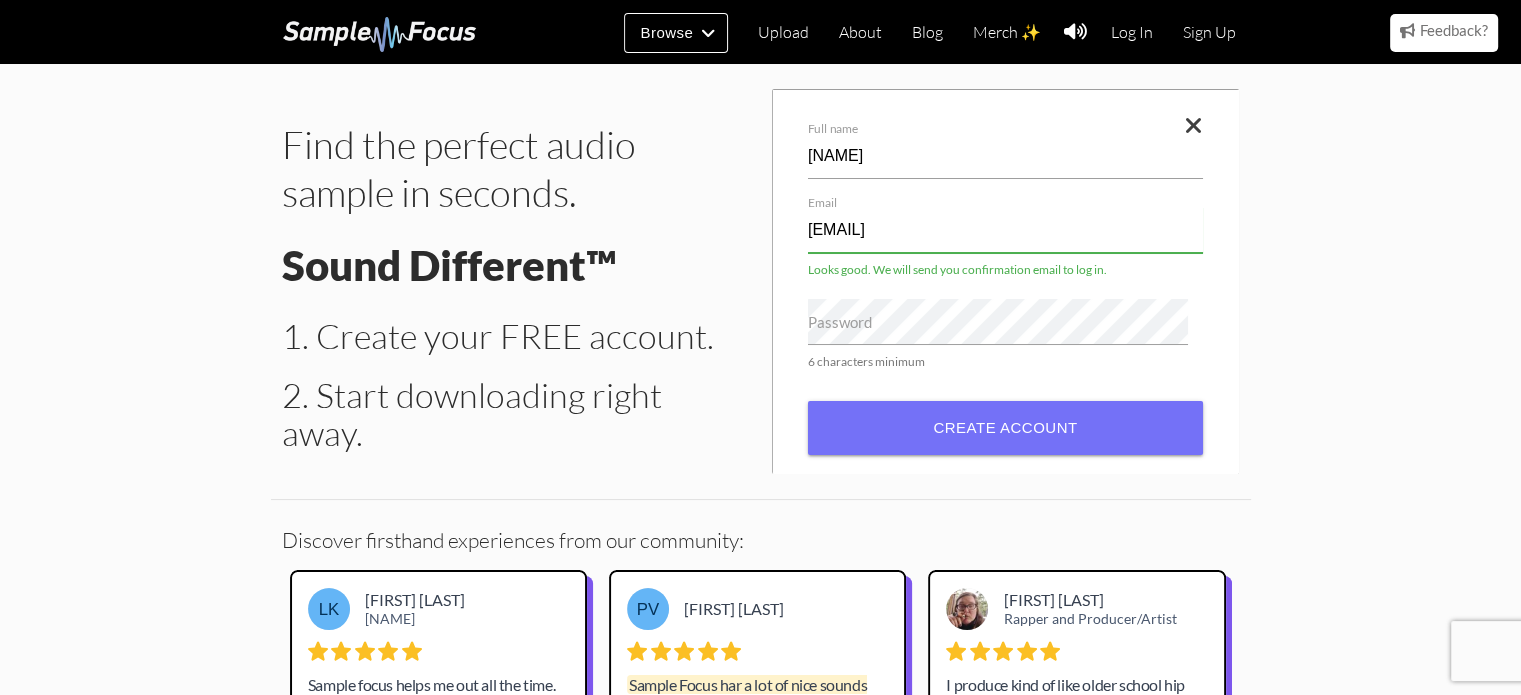 click on "Password" at bounding box center (840, 322) 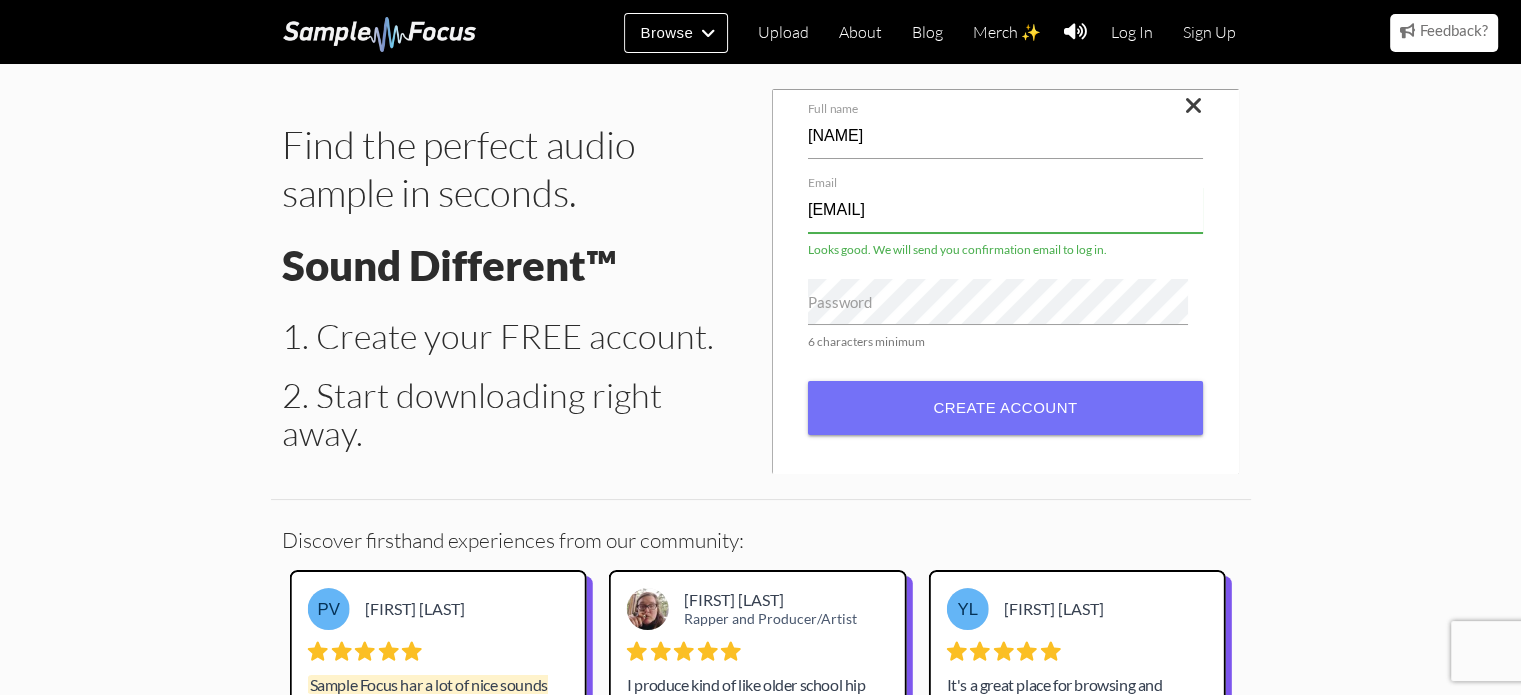 scroll, scrollTop: 24, scrollLeft: 0, axis: vertical 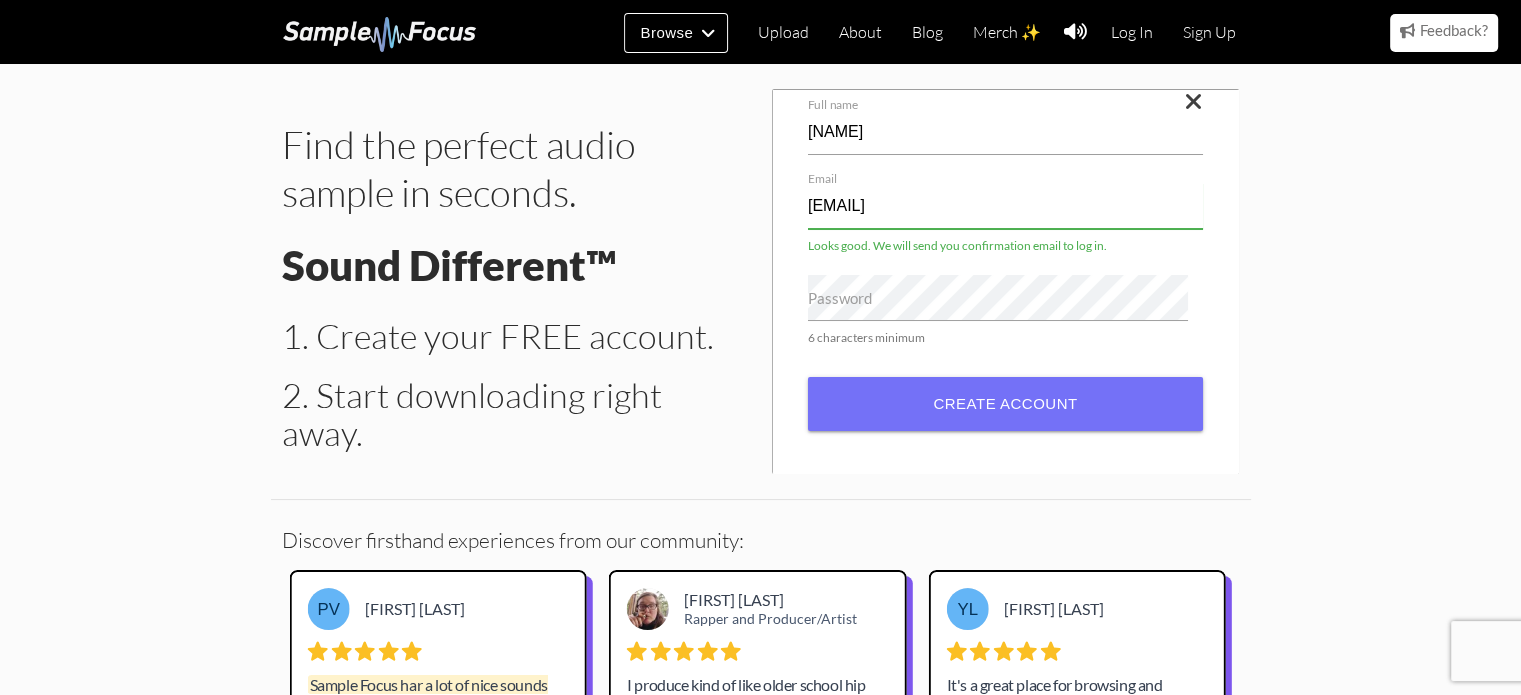click on "Password" at bounding box center (840, 298) 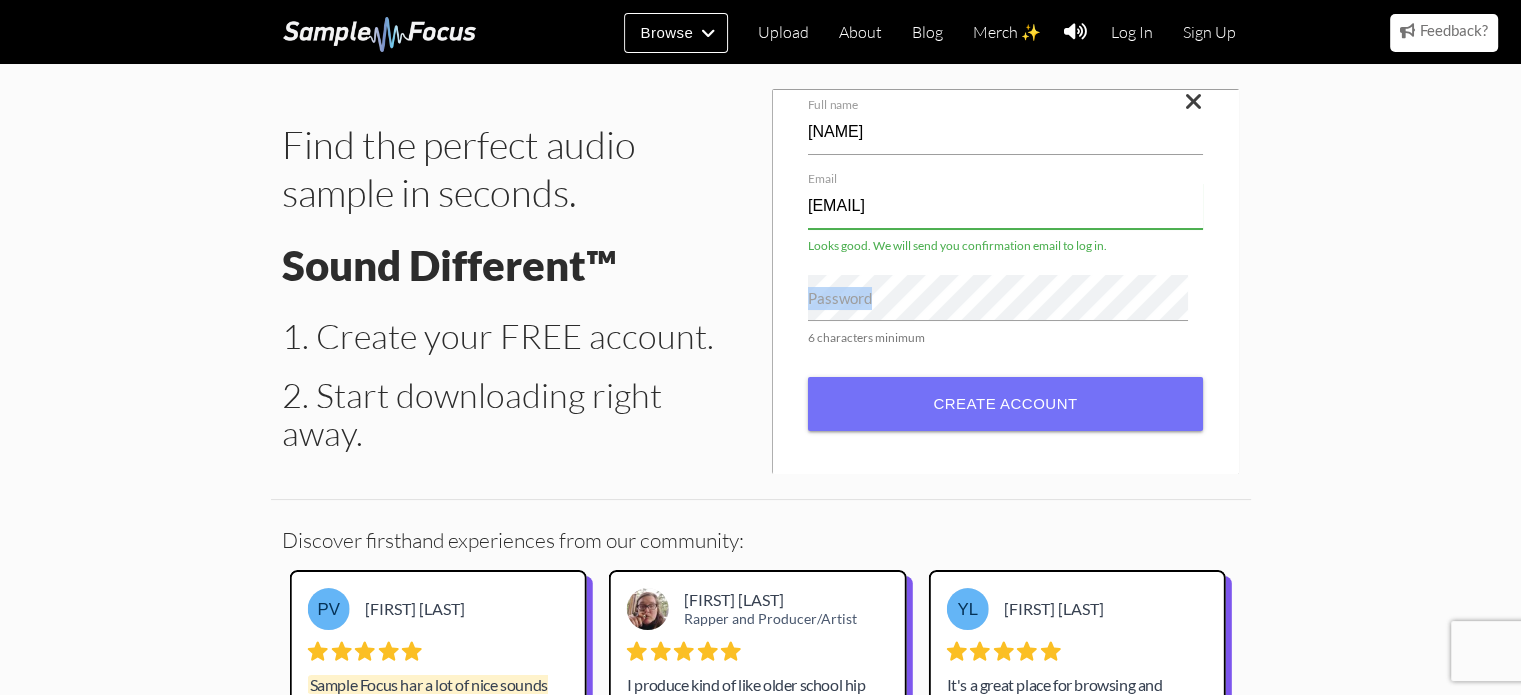 click on "Password" at bounding box center (840, 298) 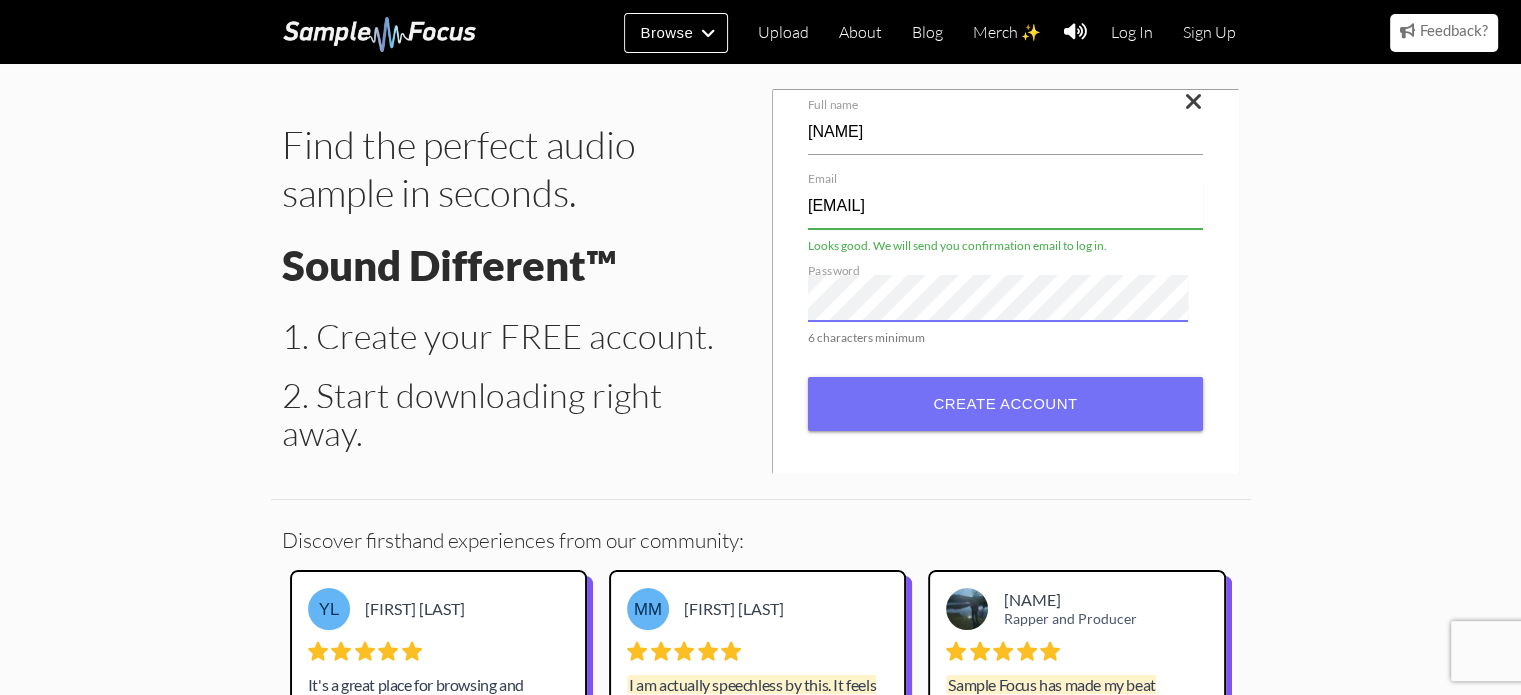 click on "Find the perfect audio sample in seconds.
Sound Different™
1. Create your FREE account.
2. Start downloading right away.
Continue with Facebook
Continue with Google
Continue with E-mail
Full name
Kam
Email
kamdonmack@gmail.com
You'll have to confirm this address to log in
Password" at bounding box center [761, 281] 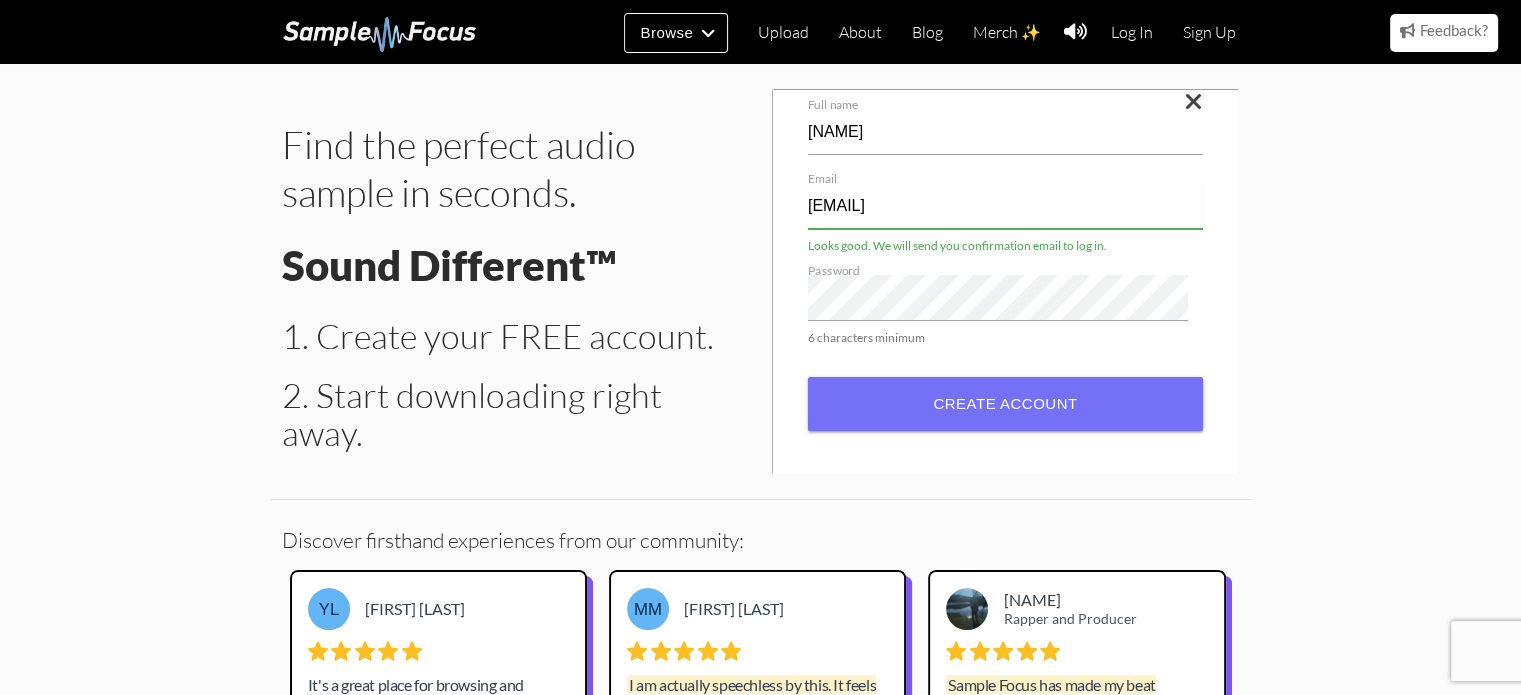 click on "Full name
Kam
Email
kamdonmack@gmail.com
You'll have to confirm this address to log in
Password
6 characters minimum
Create account" at bounding box center (1006, 281) 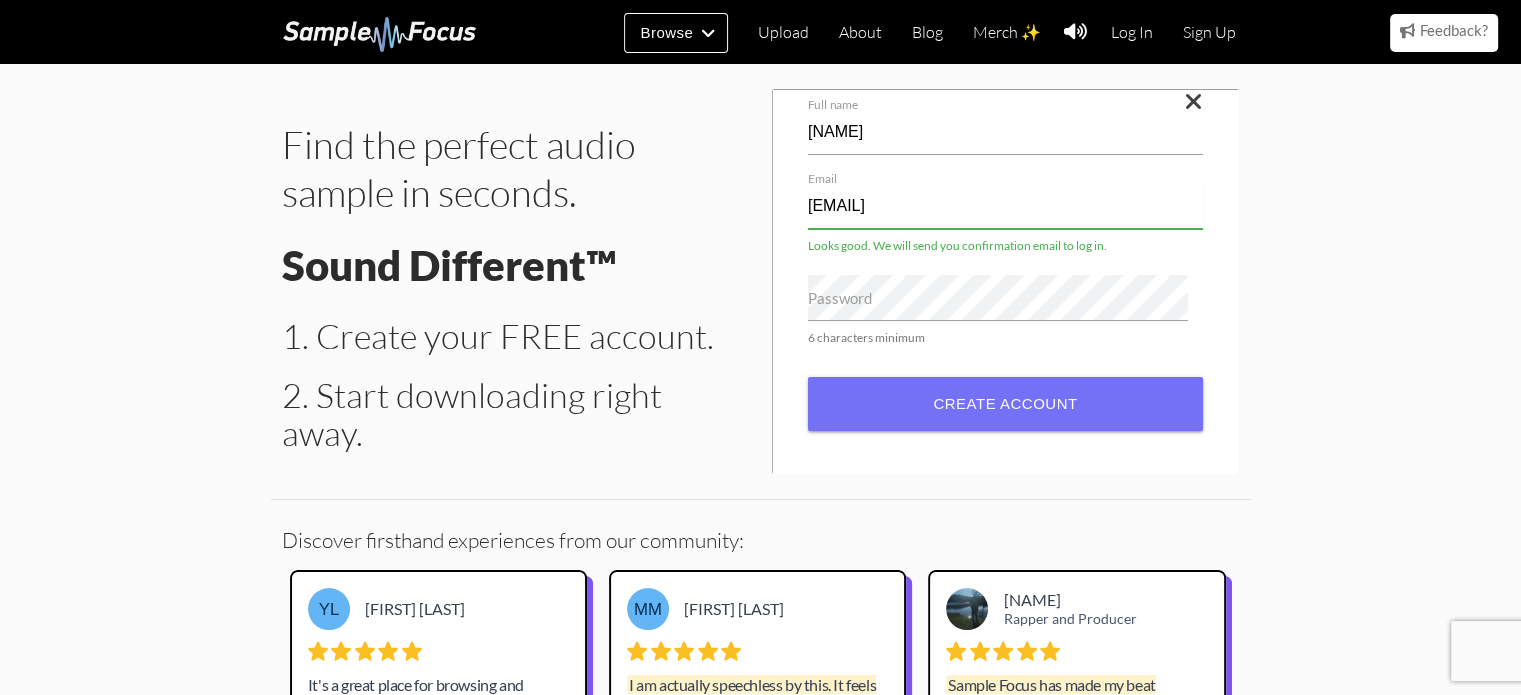 click on "Password" at bounding box center [840, 298] 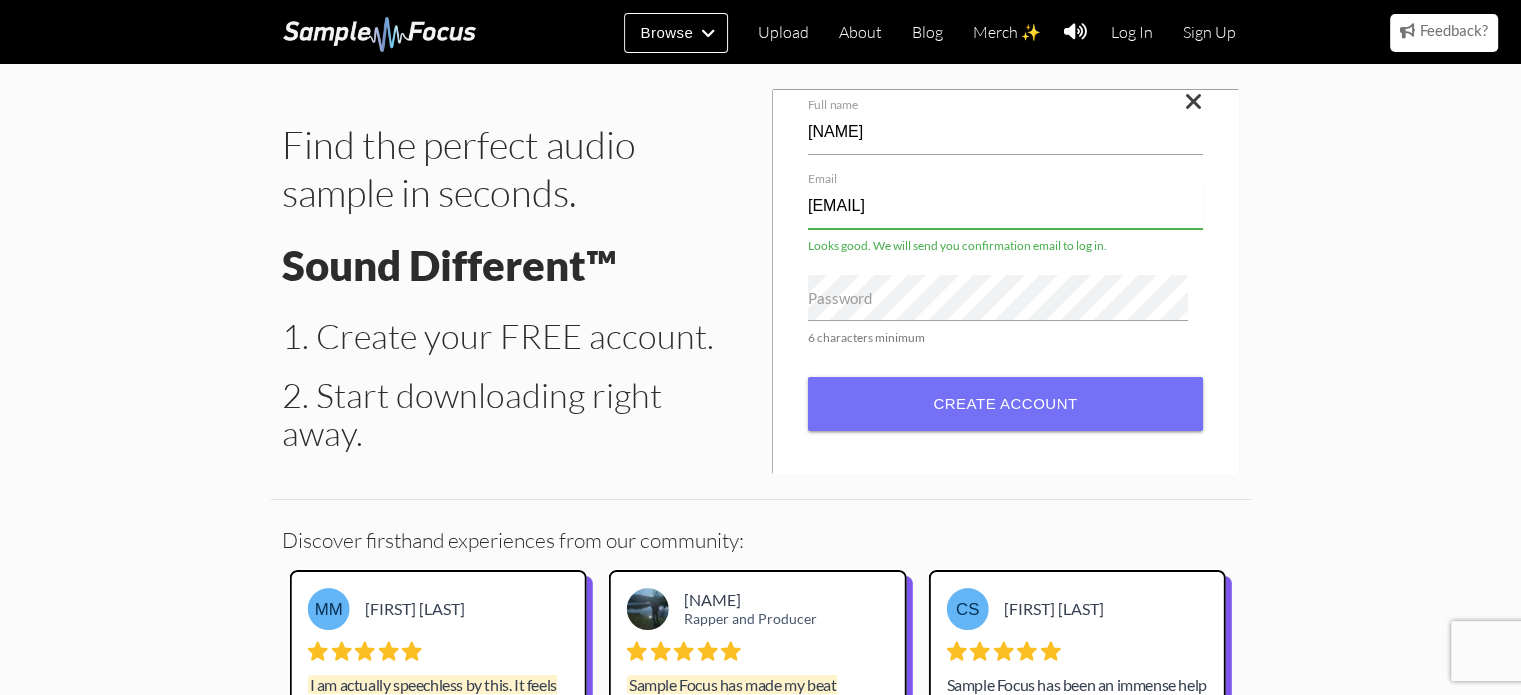 click on "Password" at bounding box center [840, 298] 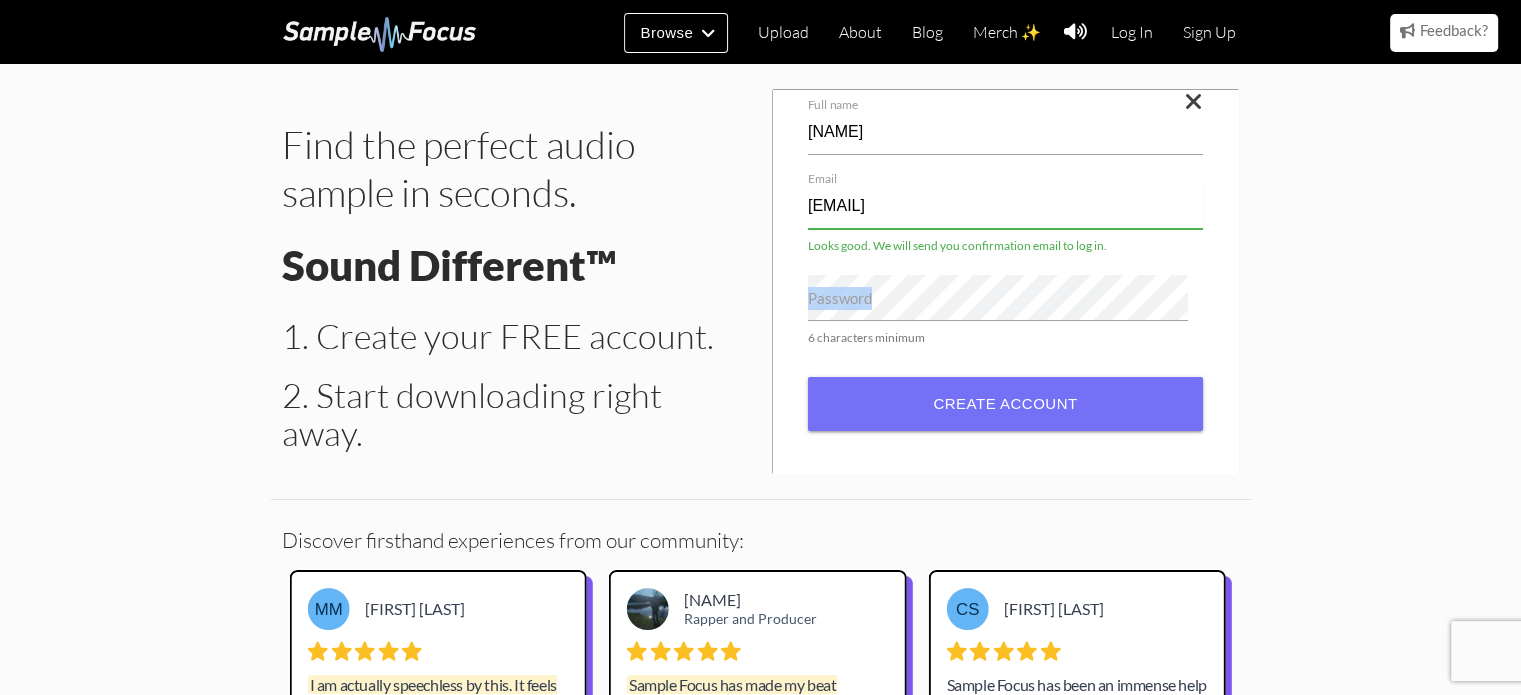 click on "Password" at bounding box center [840, 298] 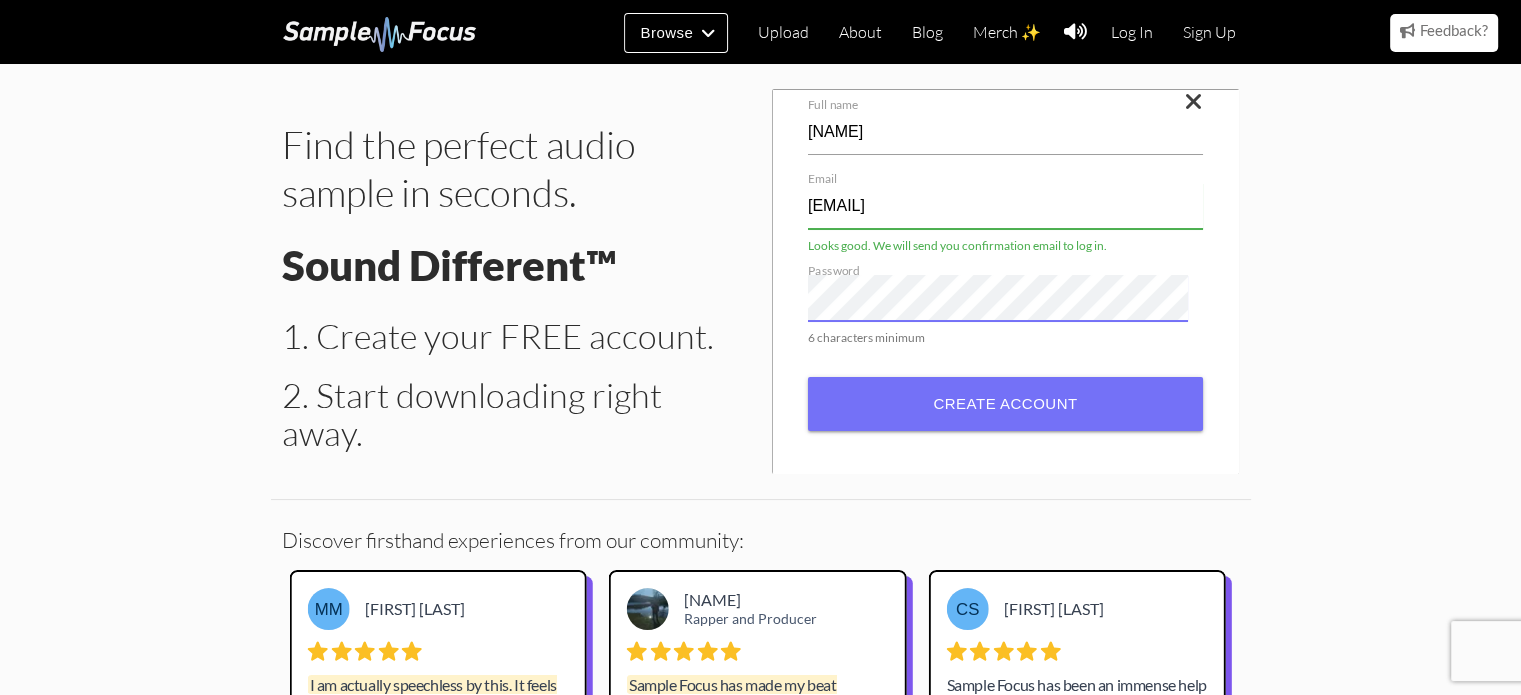 click on "Full name
Kam
Email
kamdonmack@gmail.com
You'll have to confirm this address to log in
Password
6 characters minimum
Create account" at bounding box center (1006, 281) 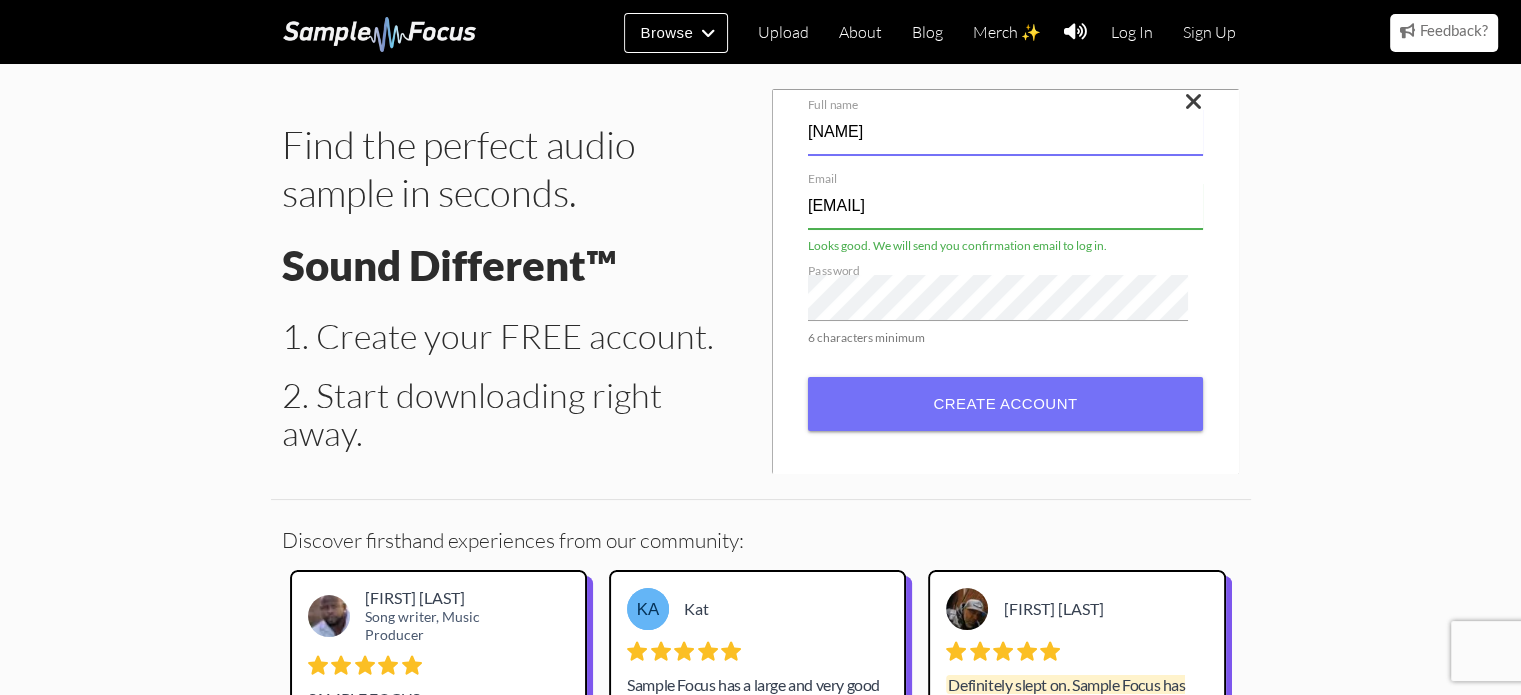 click on "Kam" at bounding box center (1005, 132) 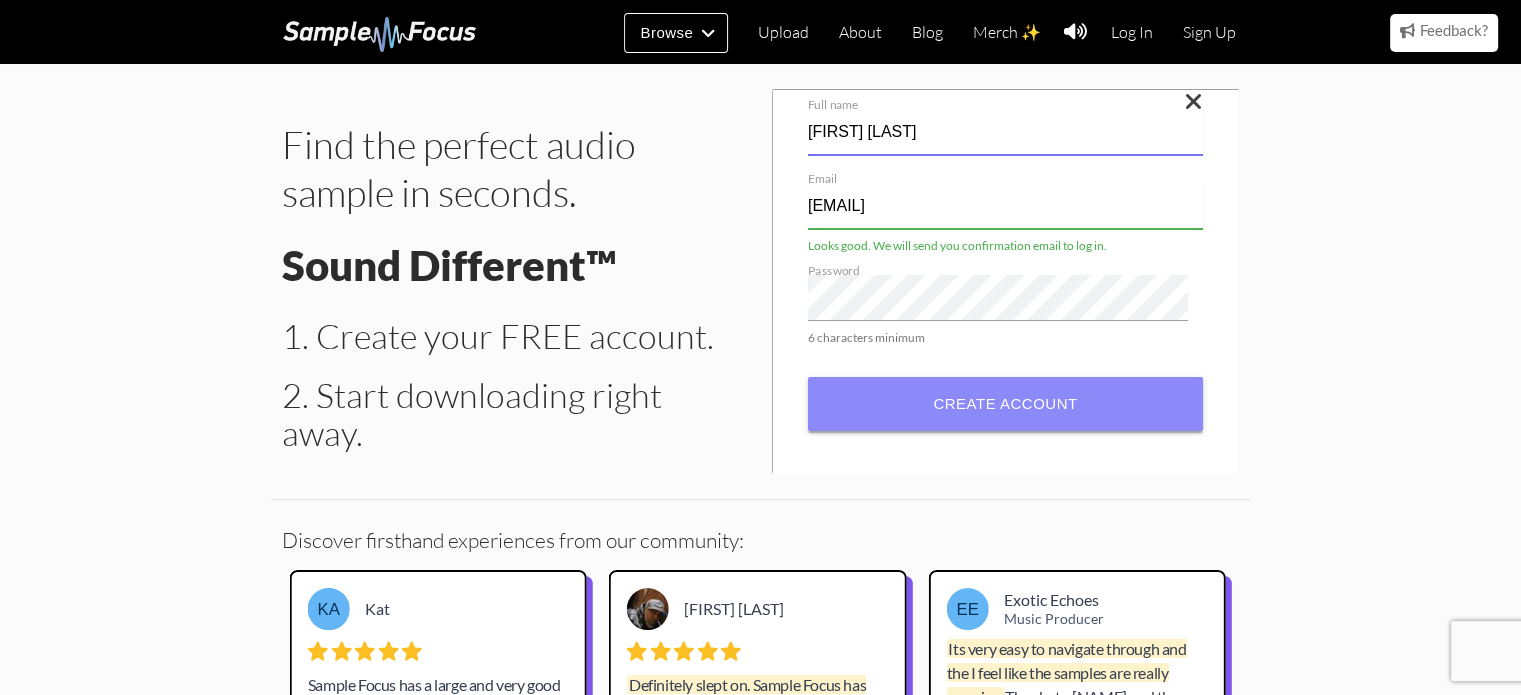 type on "Kam M" 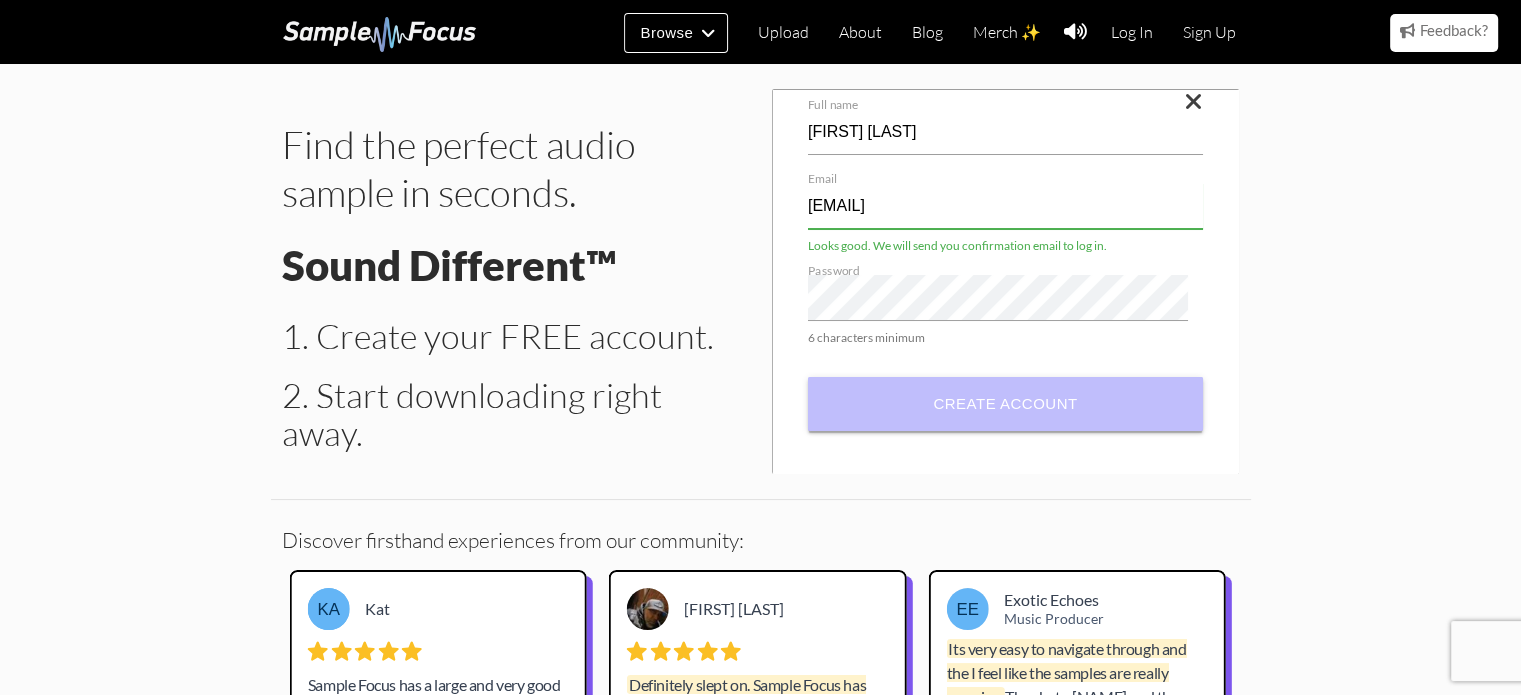 click on "Create account" at bounding box center (1005, 404) 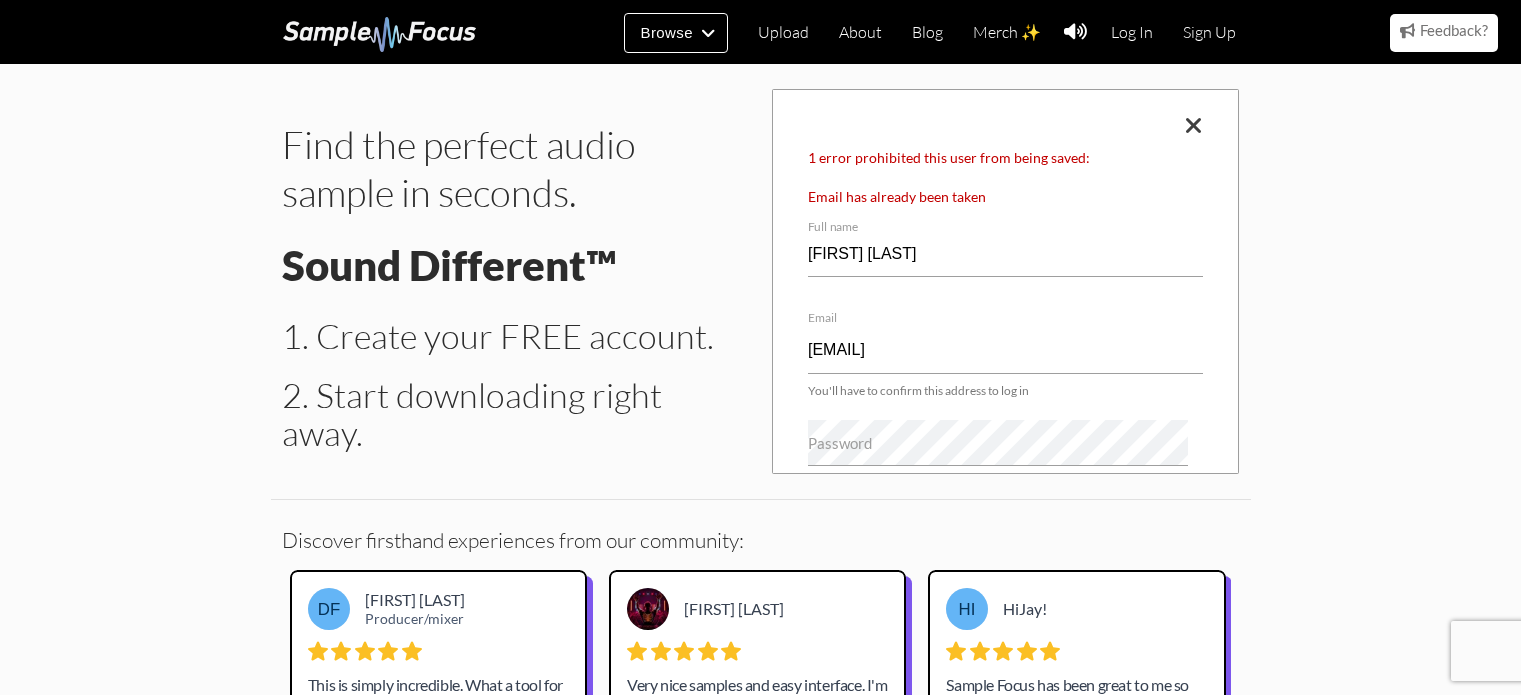 scroll, scrollTop: 0, scrollLeft: 0, axis: both 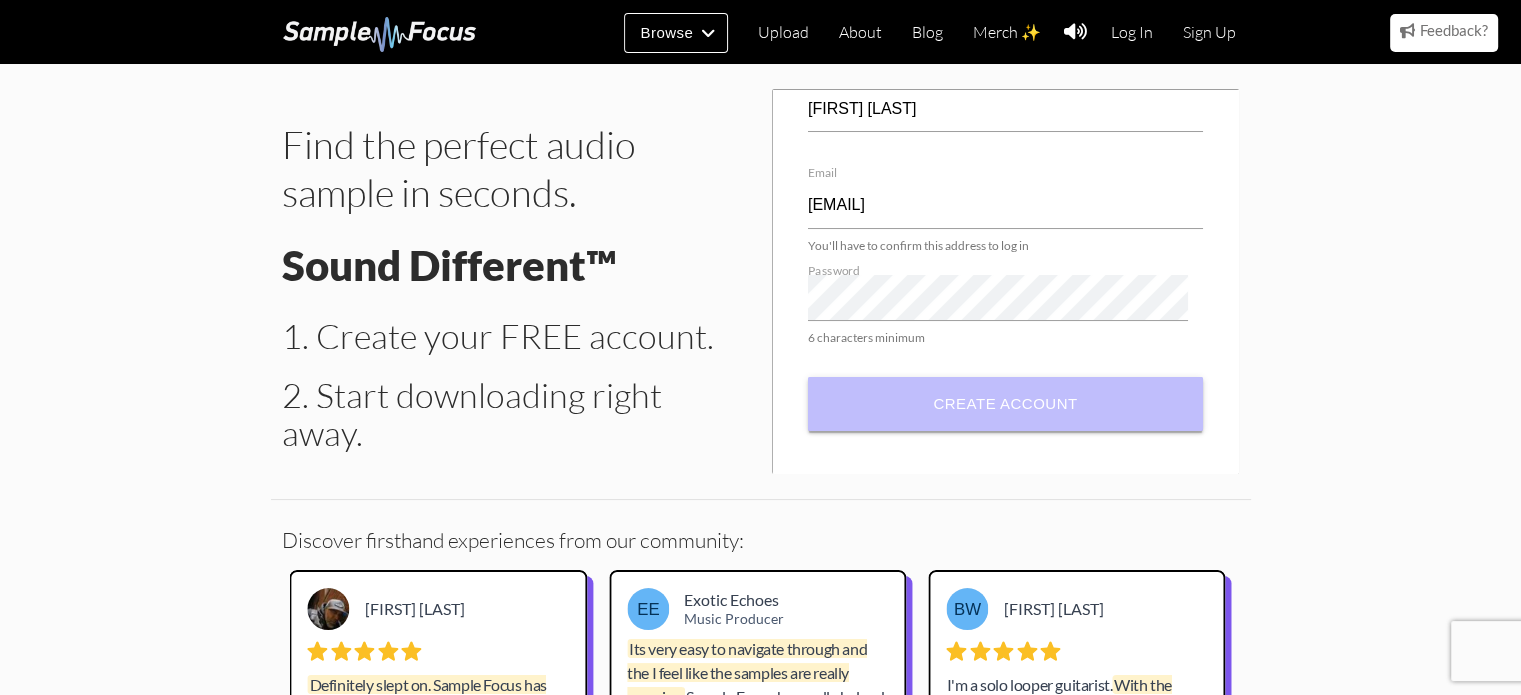 click on "Create account" at bounding box center (1005, 404) 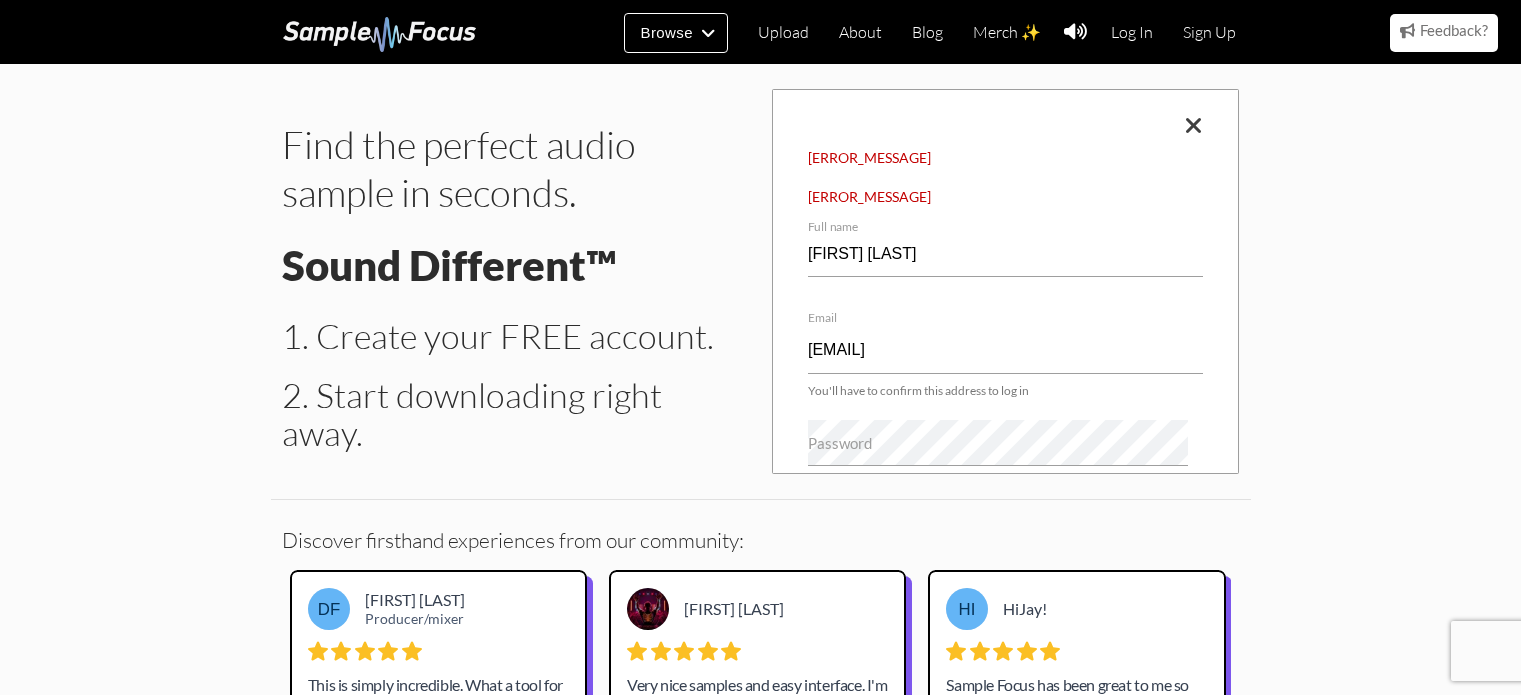 scroll, scrollTop: 0, scrollLeft: 0, axis: both 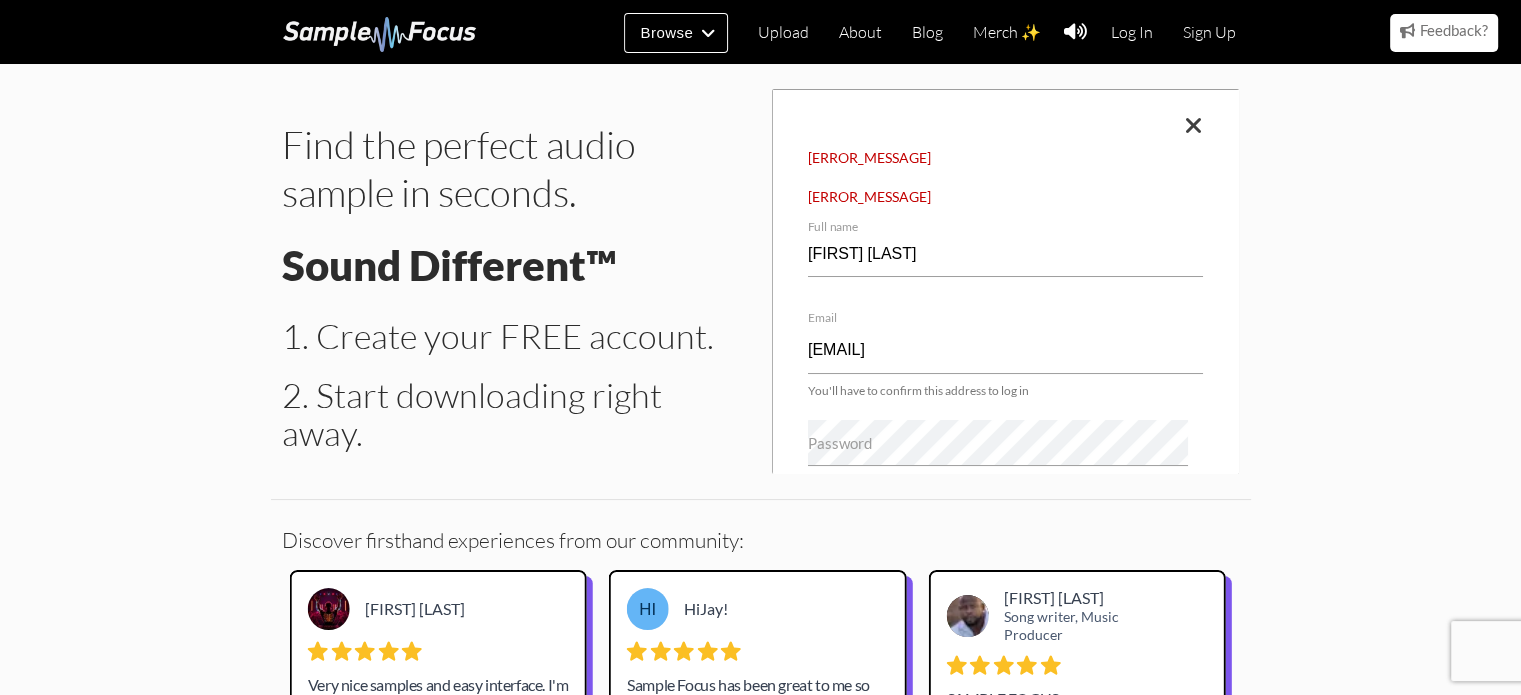 click at bounding box center (1194, 126) 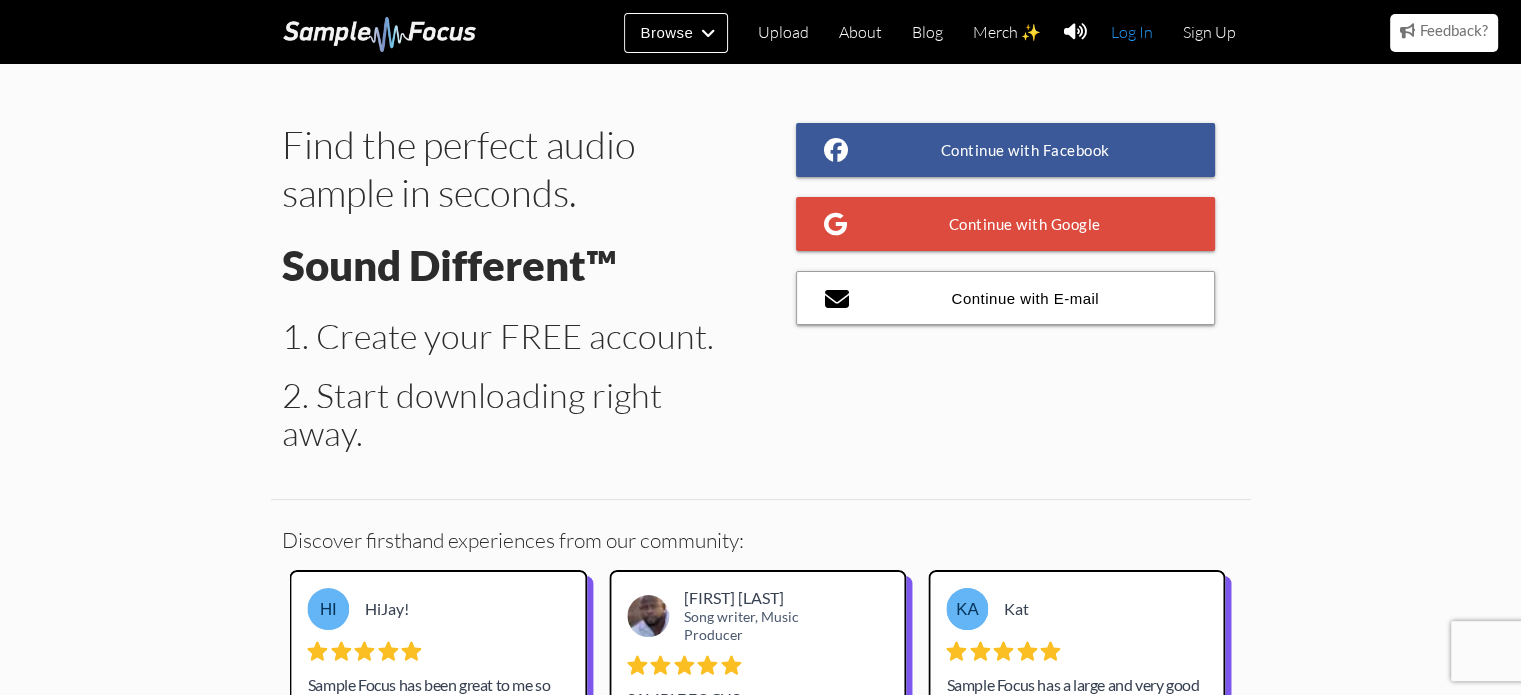 click on "Log In" at bounding box center (1132, 32) 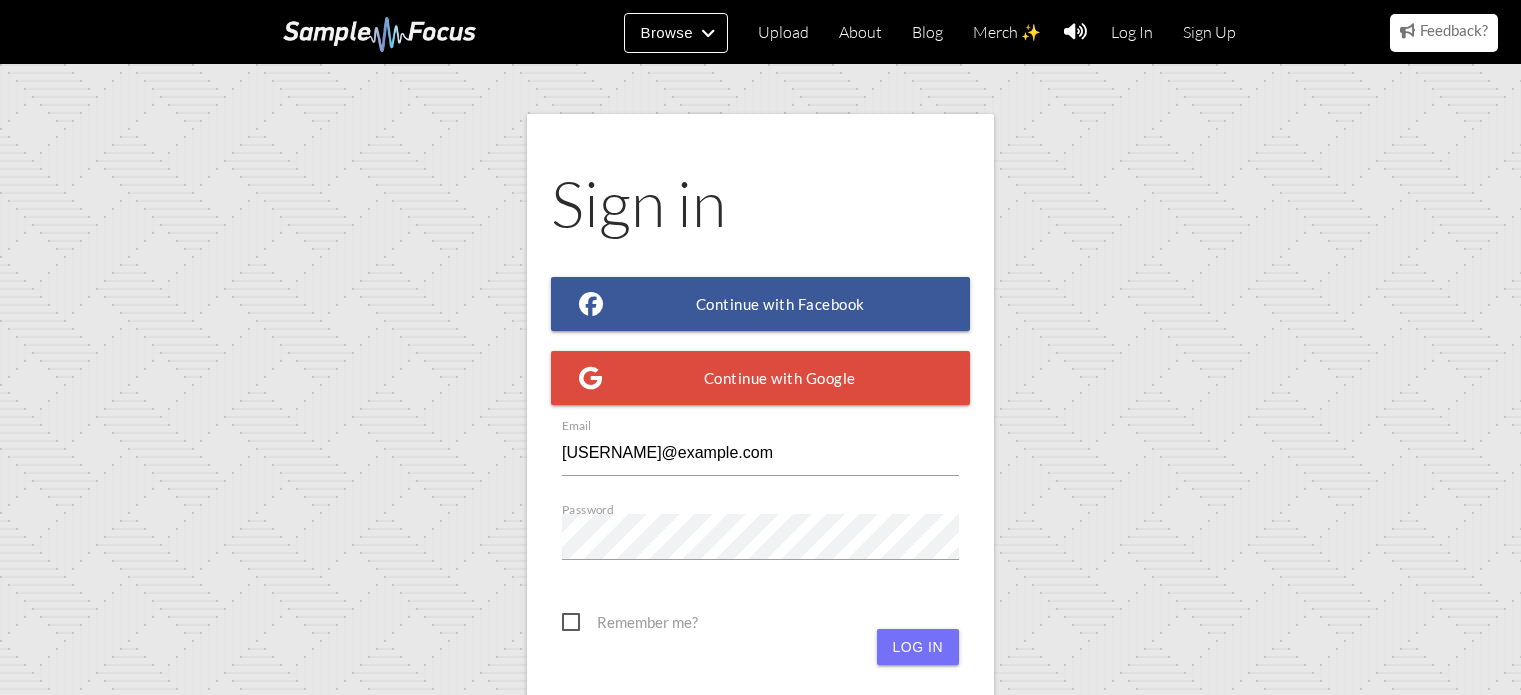 scroll, scrollTop: 0, scrollLeft: 0, axis: both 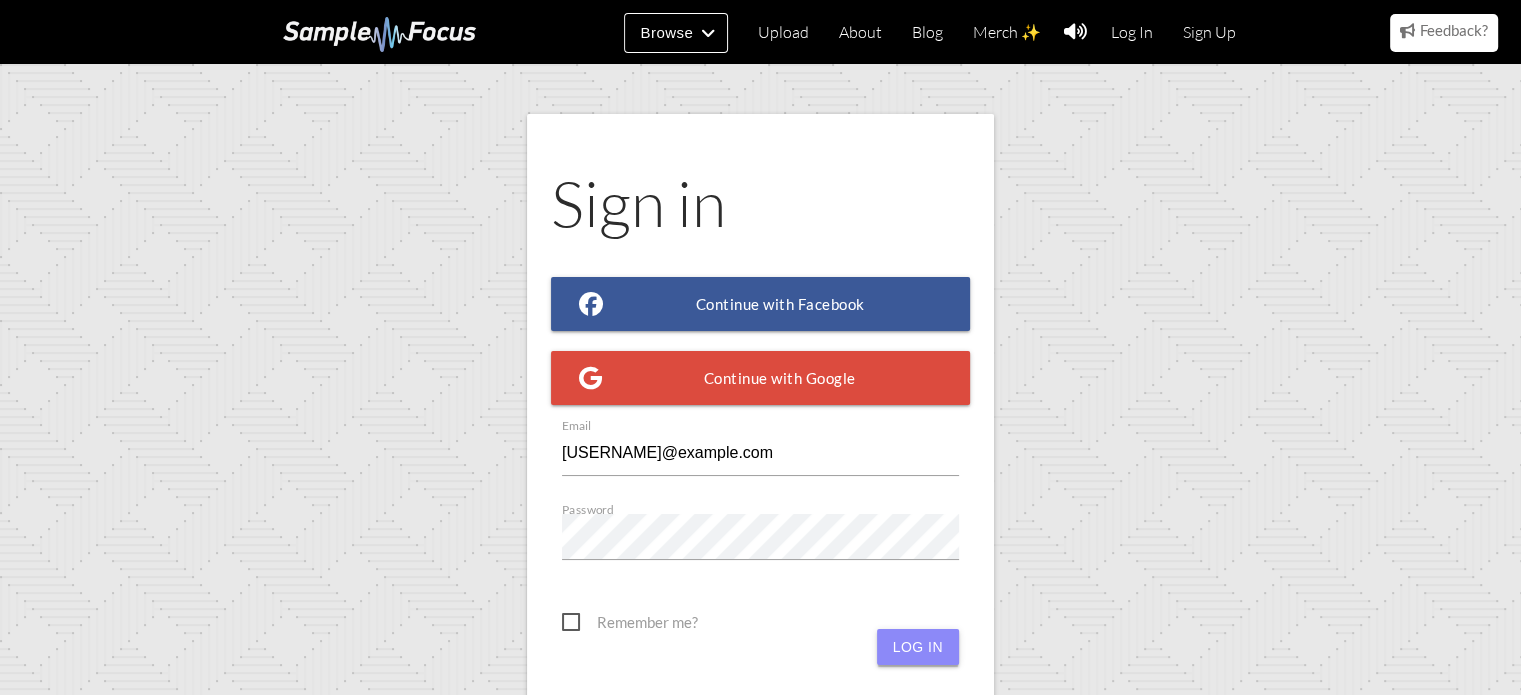 click on "Log in" at bounding box center [918, 647] 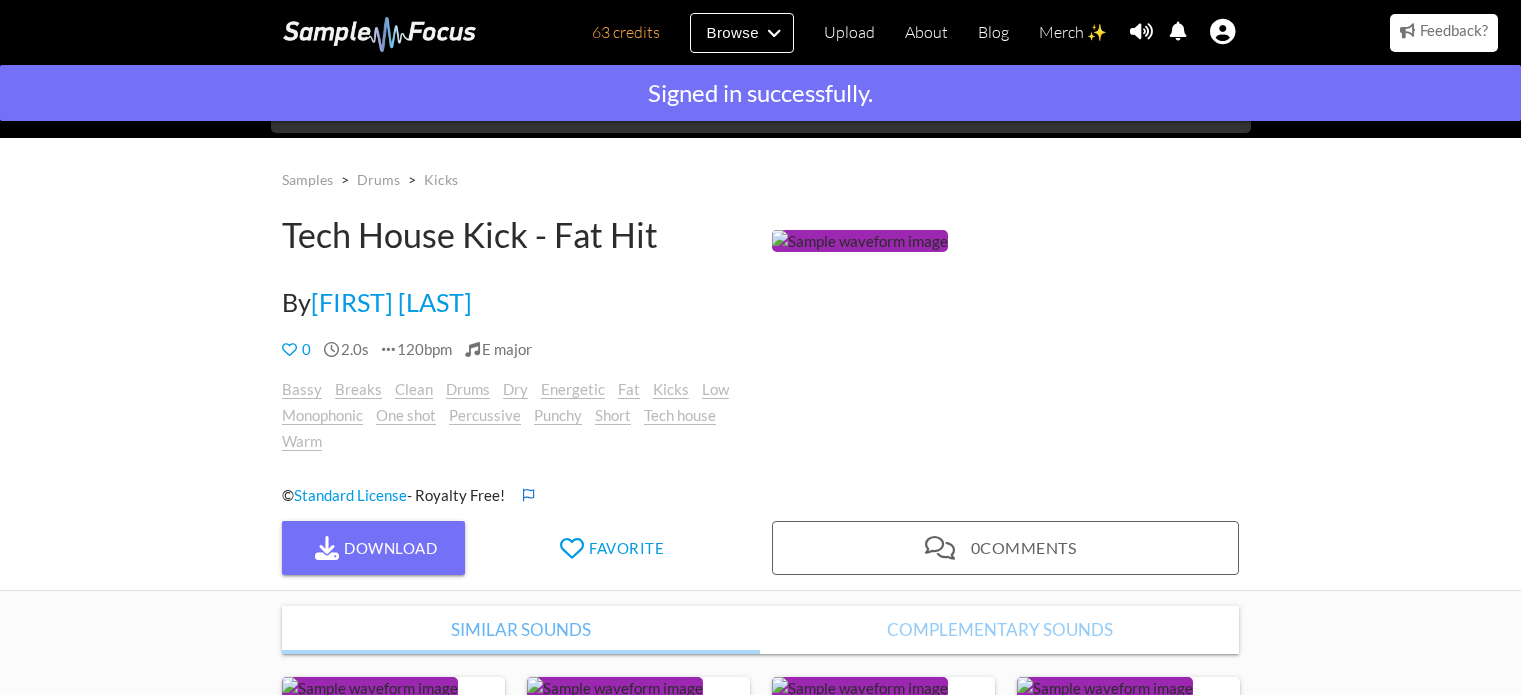scroll, scrollTop: 0, scrollLeft: 0, axis: both 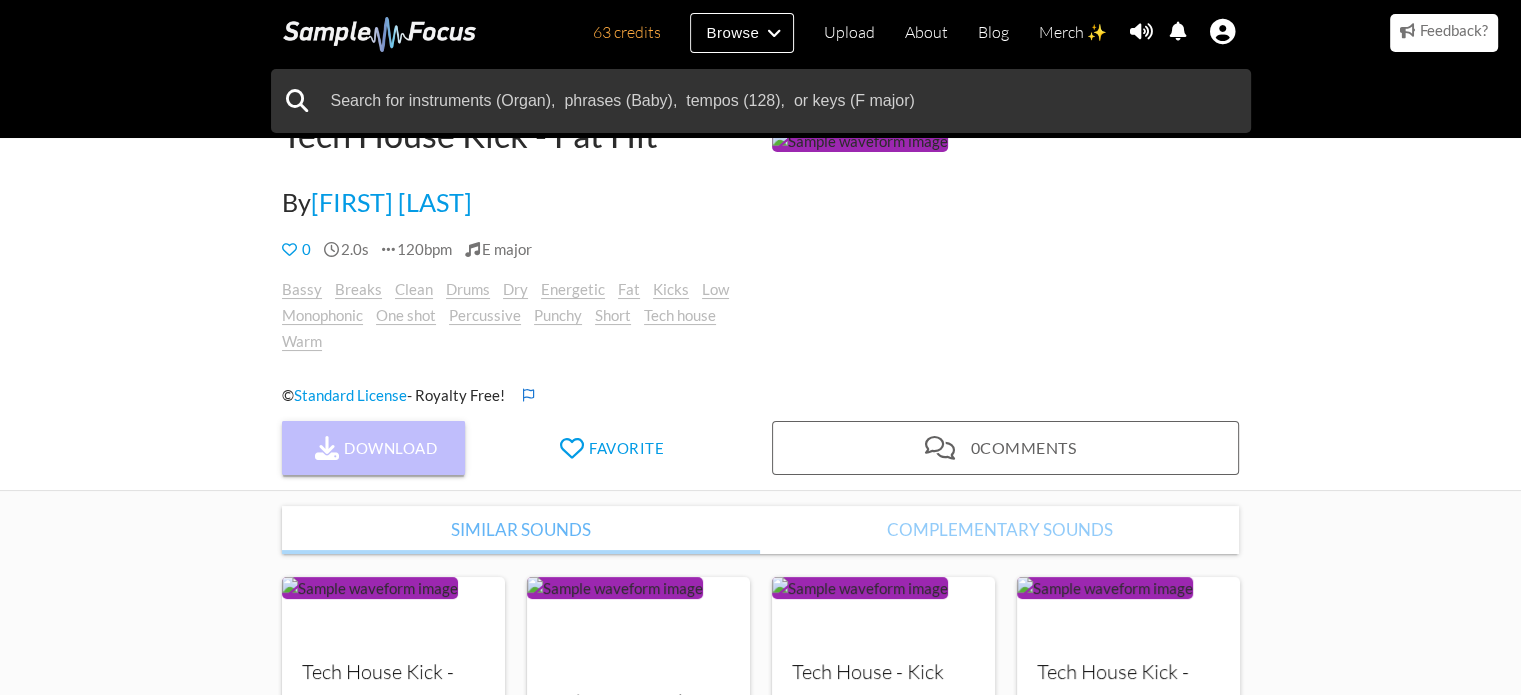 click on "Download" at bounding box center [374, 448] 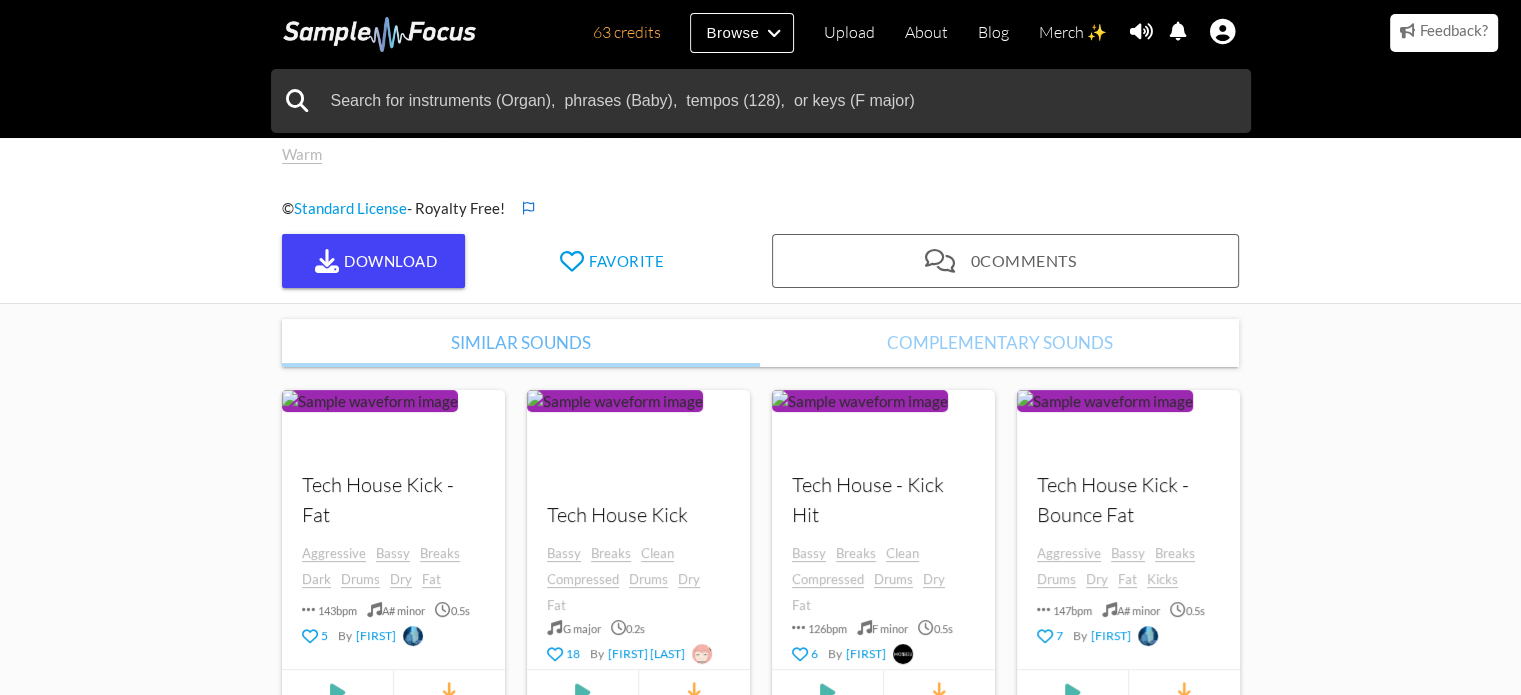 scroll, scrollTop: 300, scrollLeft: 0, axis: vertical 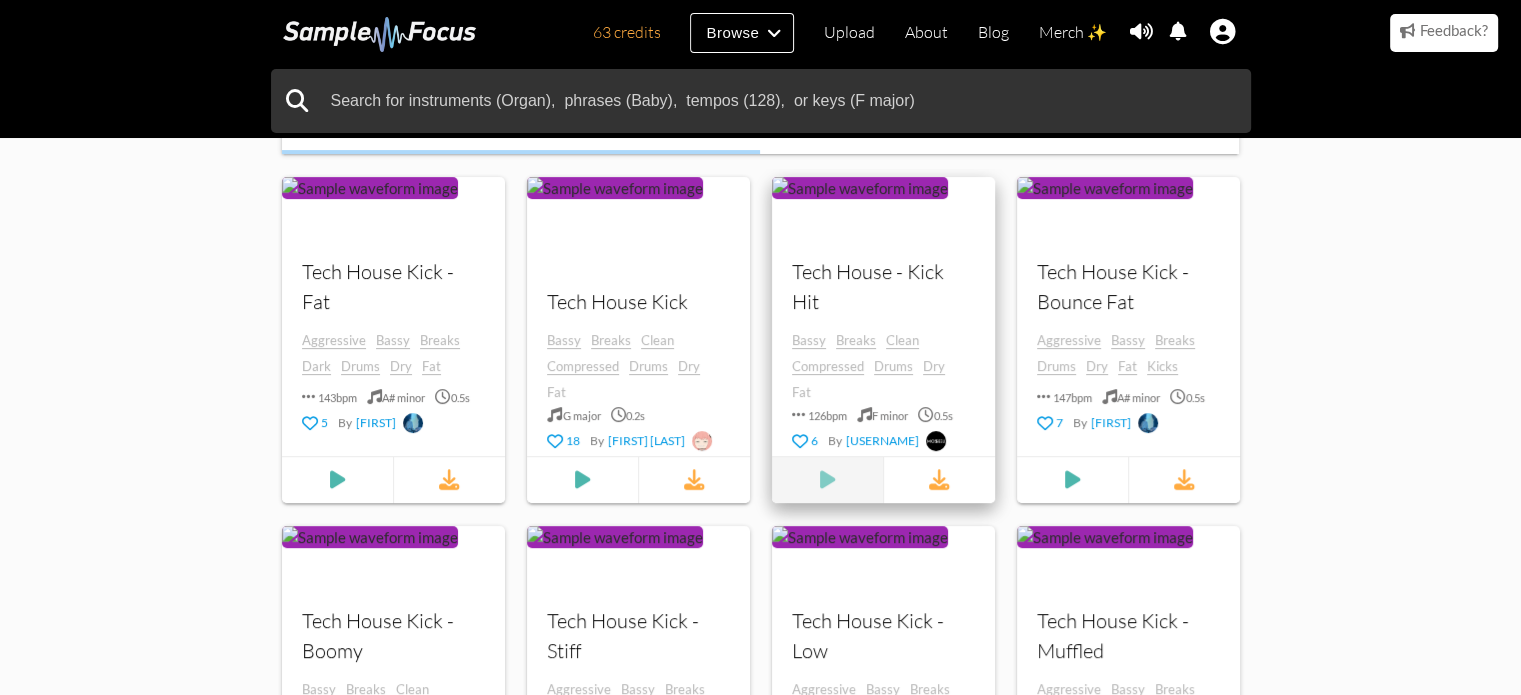 click at bounding box center [336, 480] 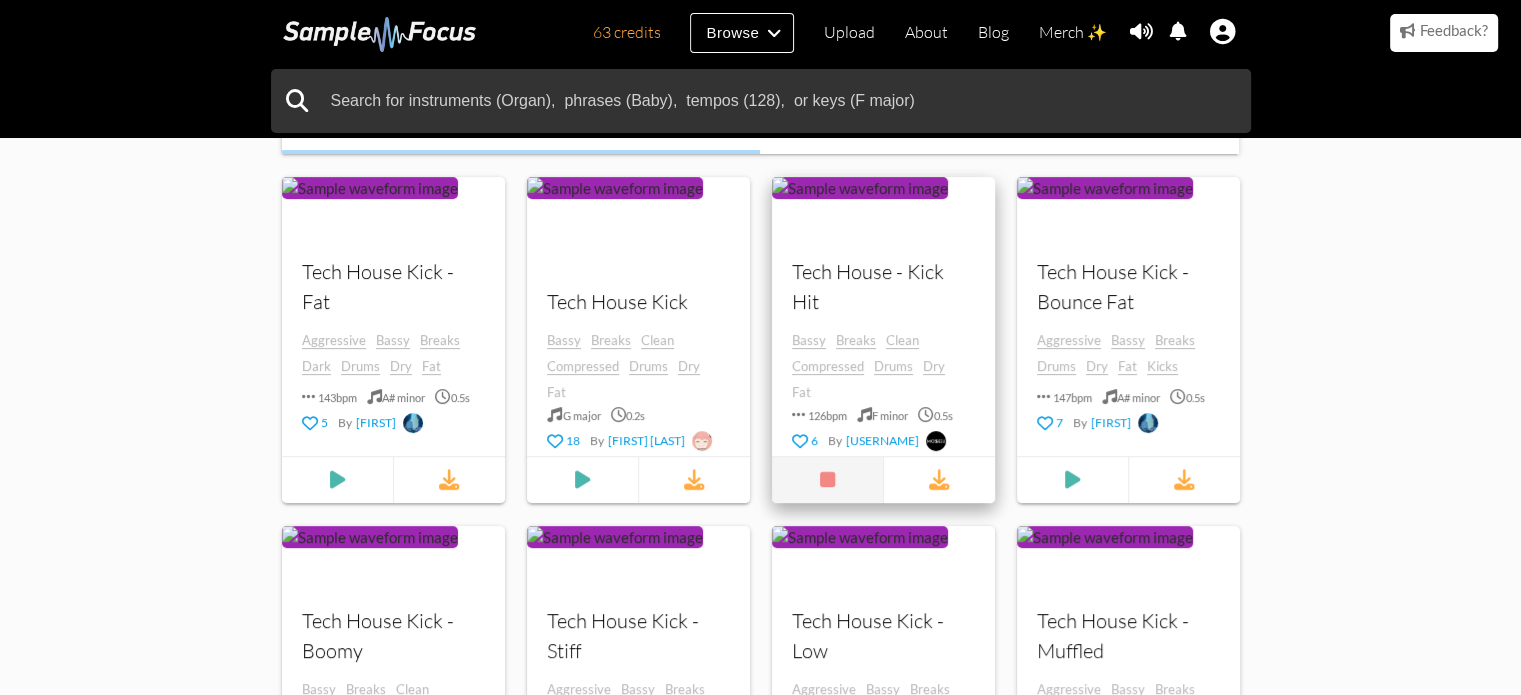 click at bounding box center [826, 480] 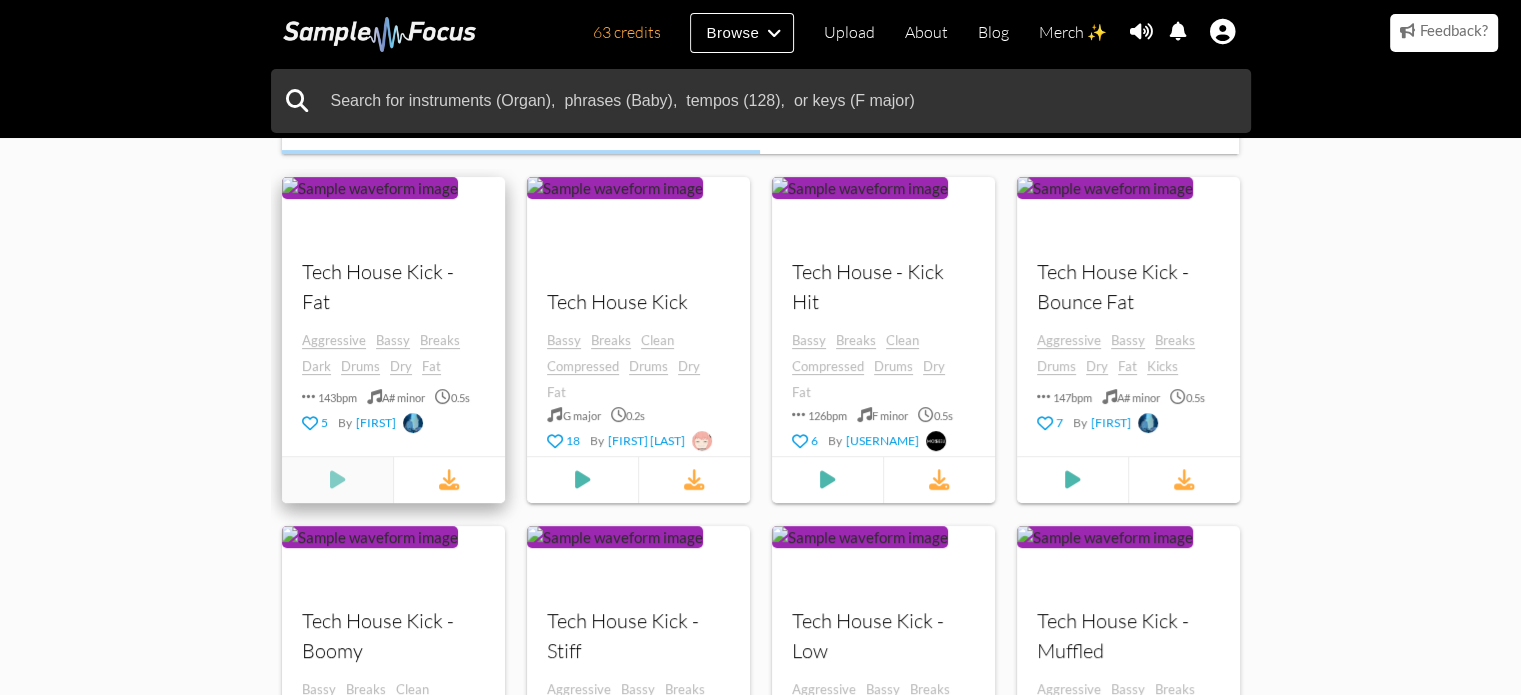 click at bounding box center [336, 480] 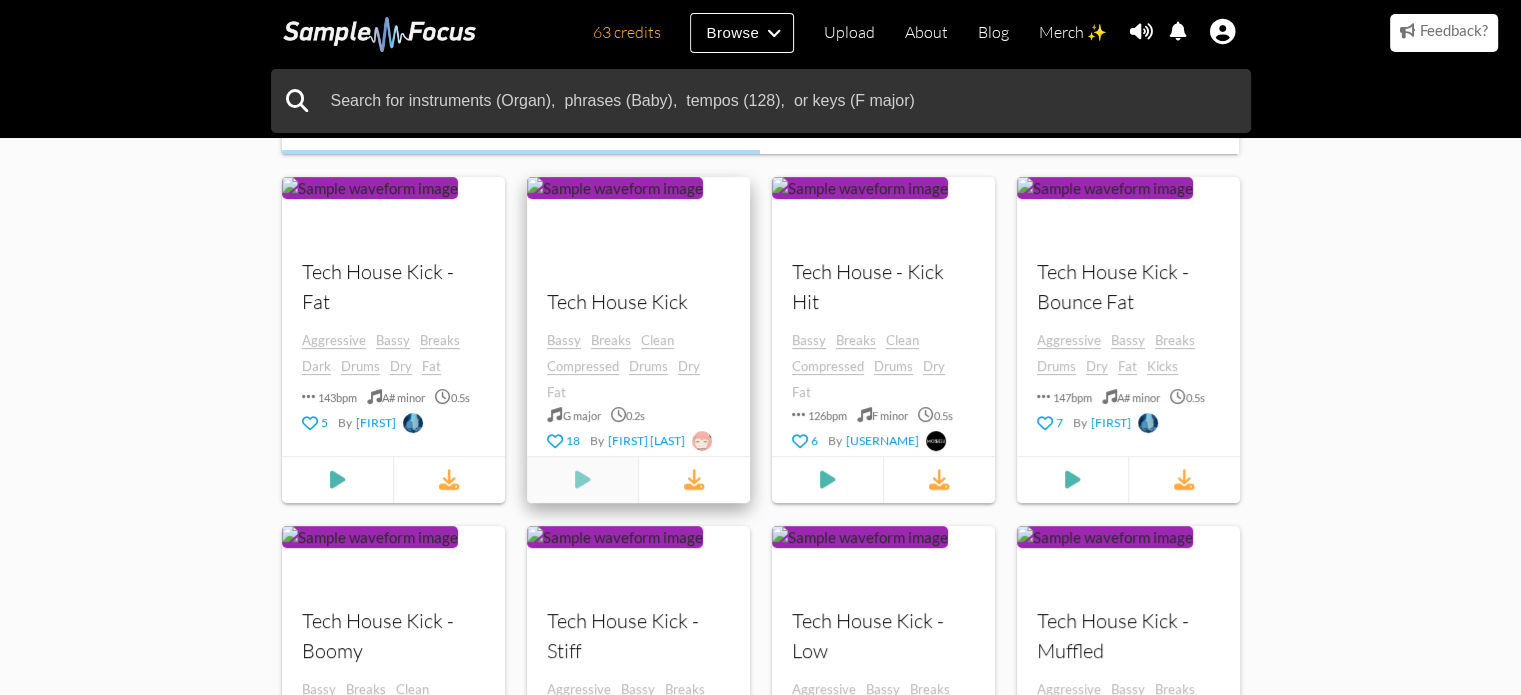 click at bounding box center (337, 480) 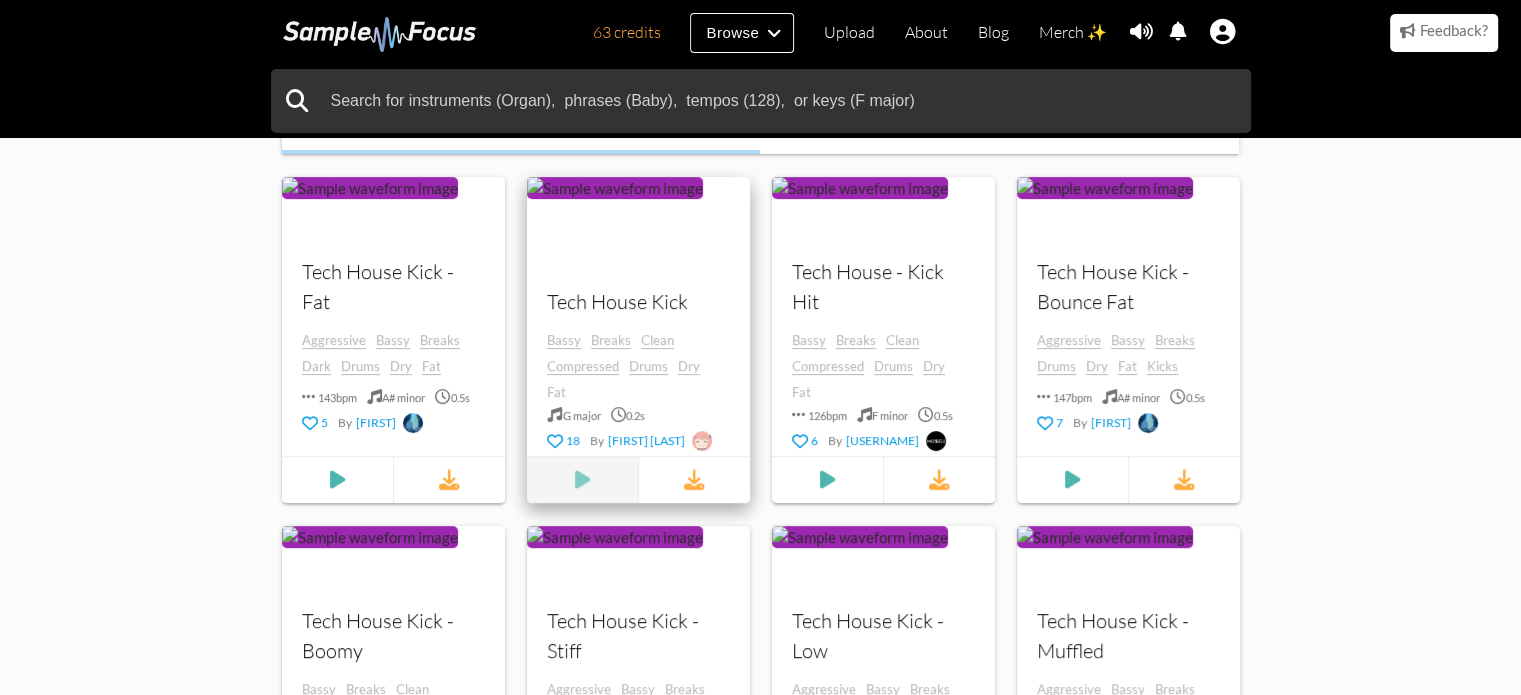 click at bounding box center (336, 480) 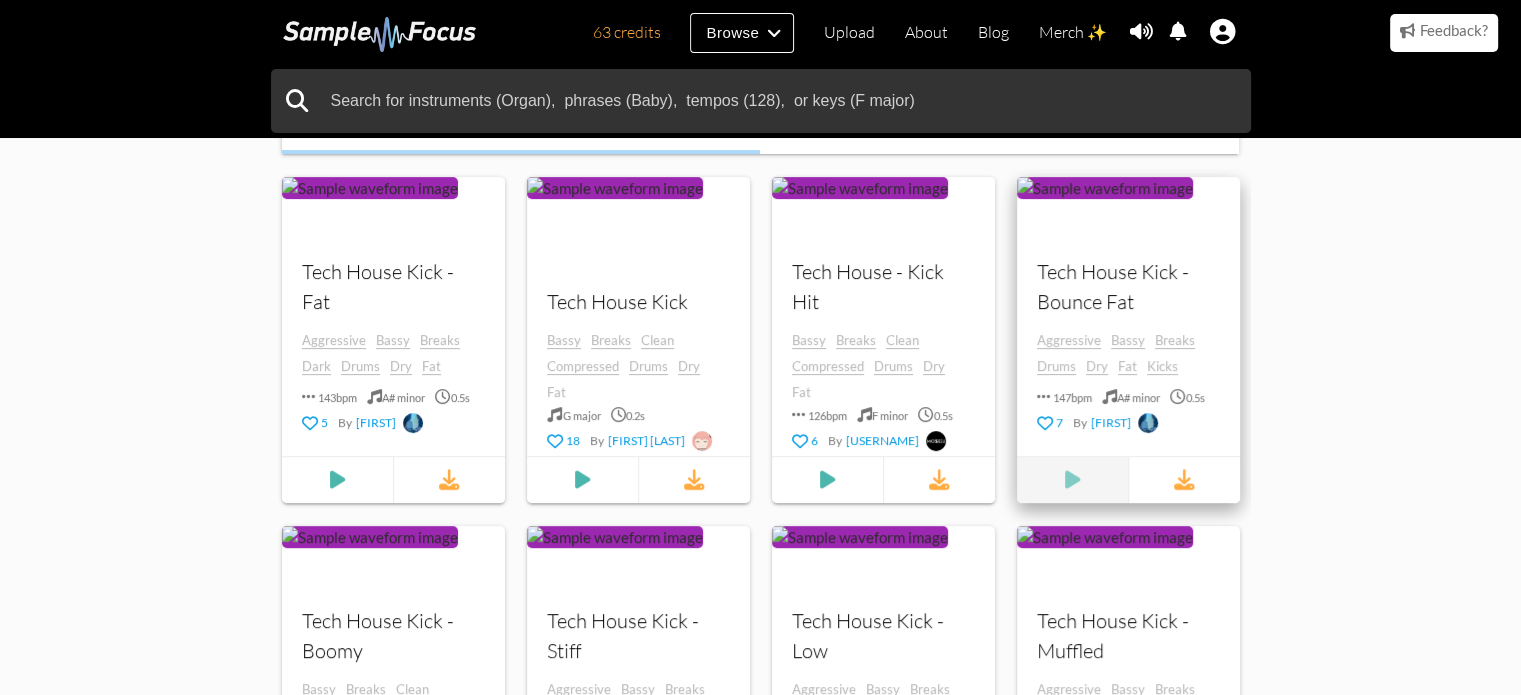 click at bounding box center [337, 480] 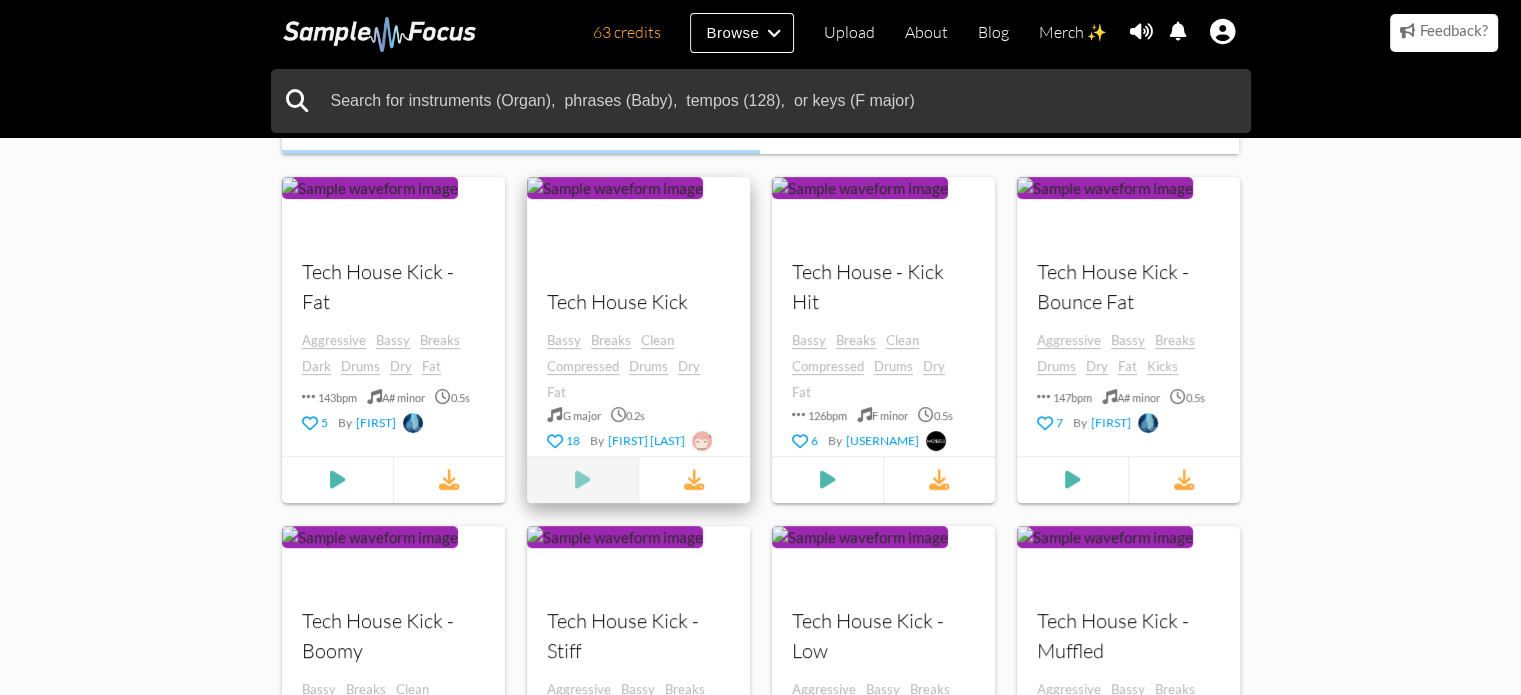 click at bounding box center [336, 480] 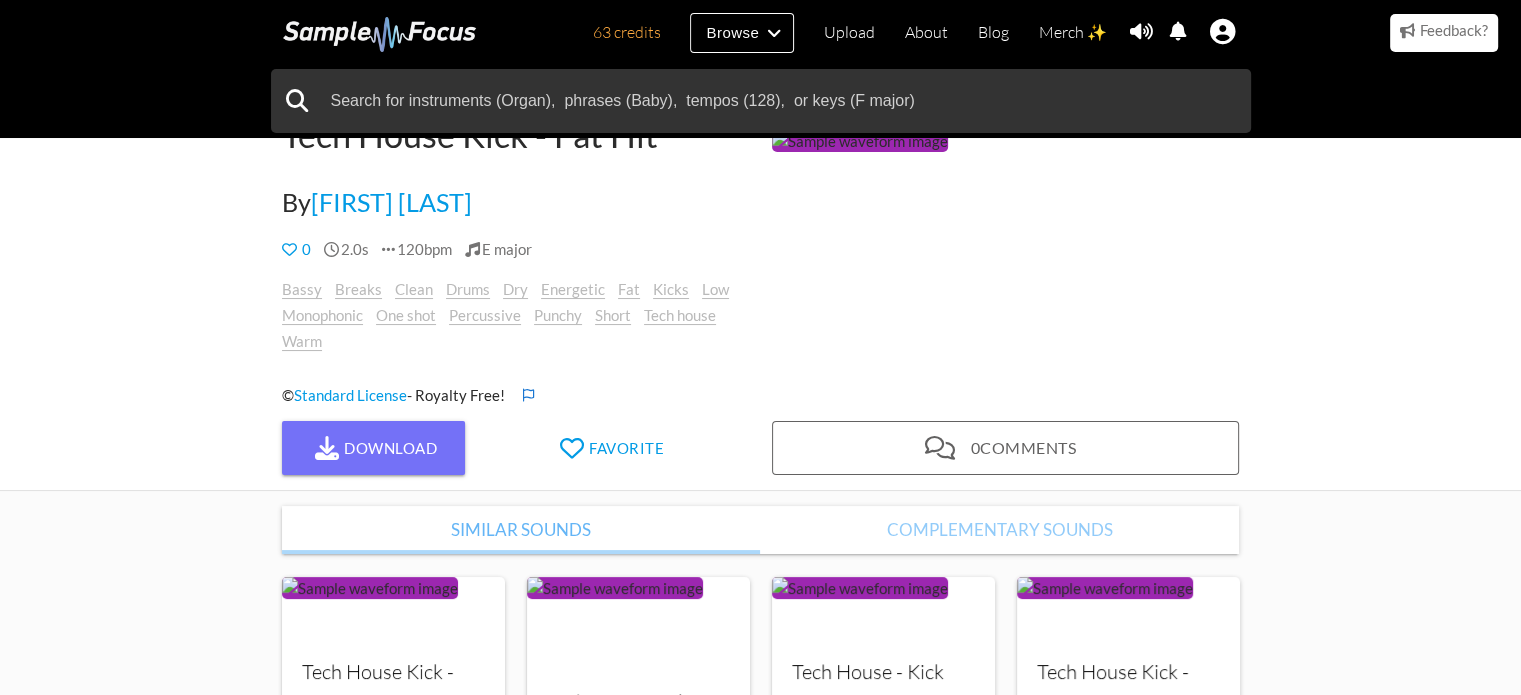 scroll, scrollTop: 400, scrollLeft: 0, axis: vertical 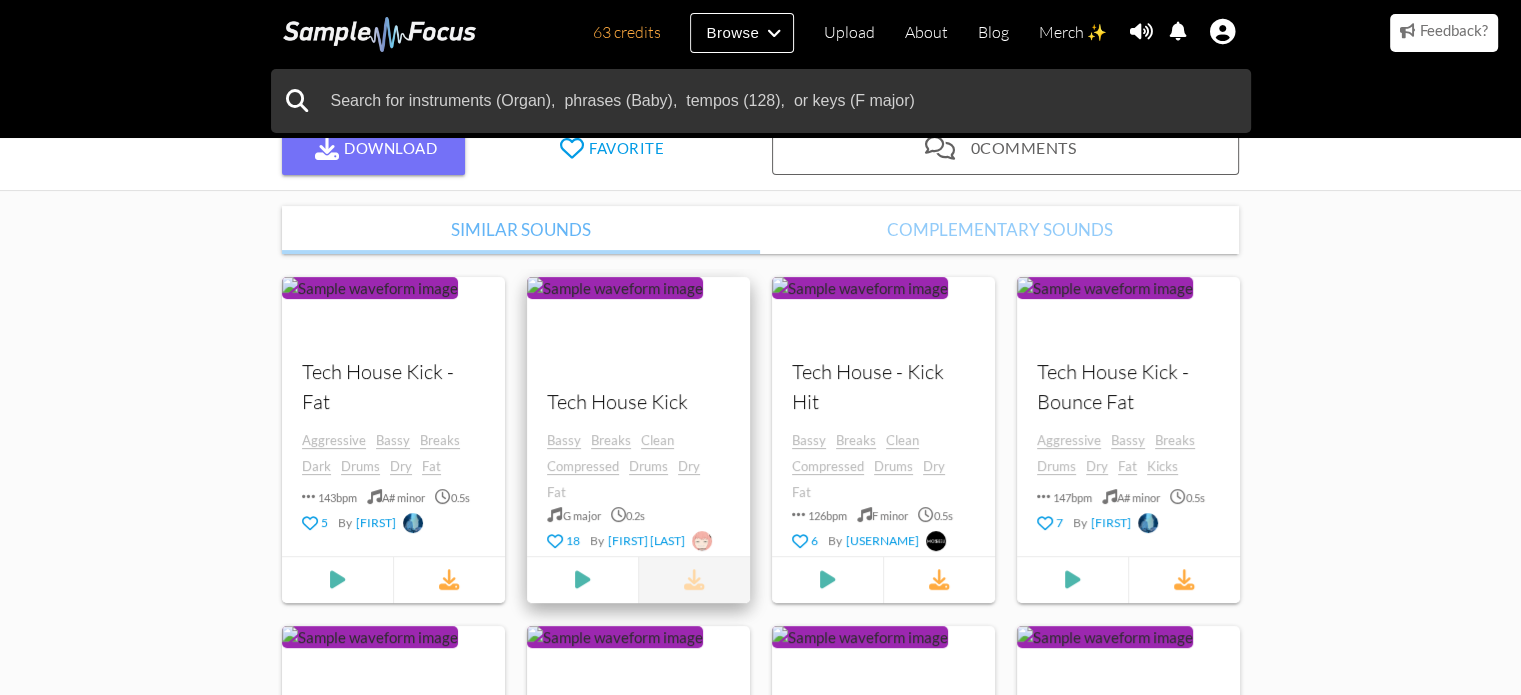 click at bounding box center (693, 580) 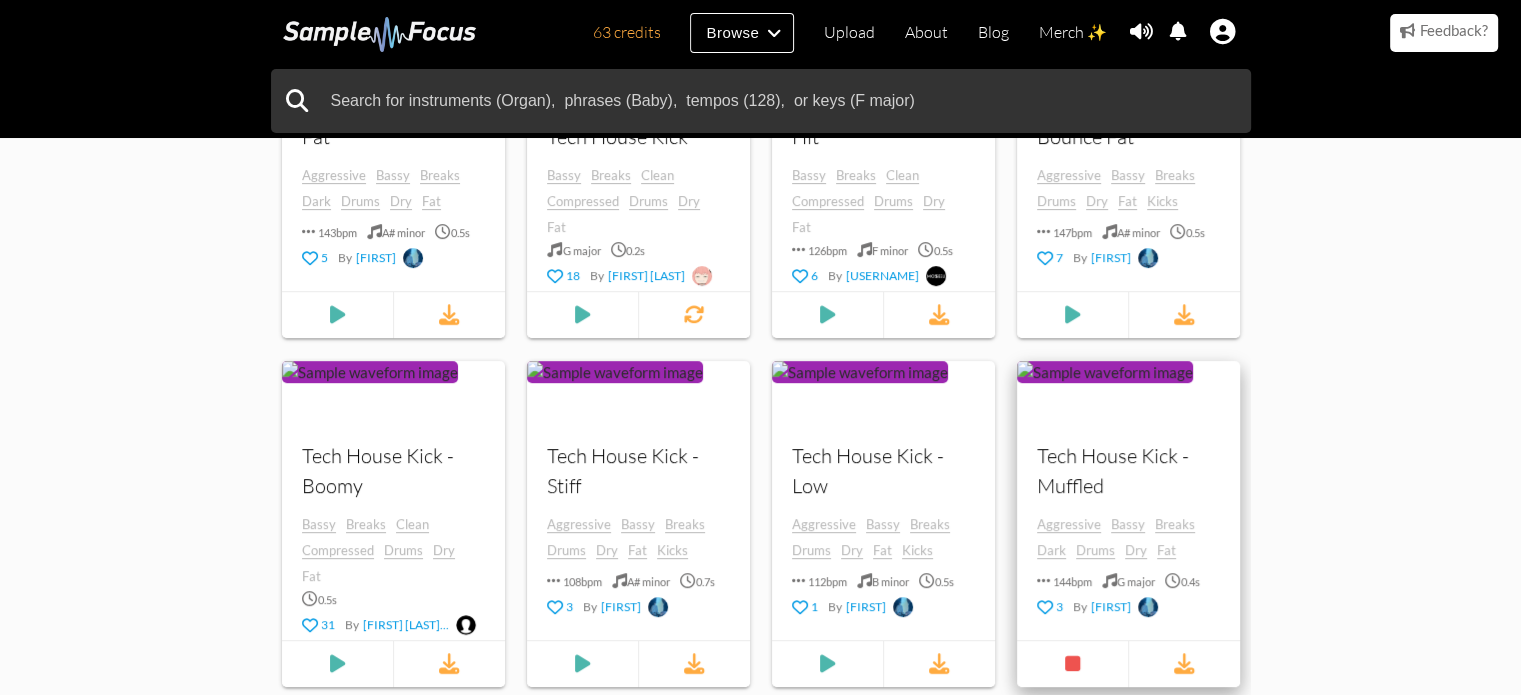 scroll, scrollTop: 700, scrollLeft: 0, axis: vertical 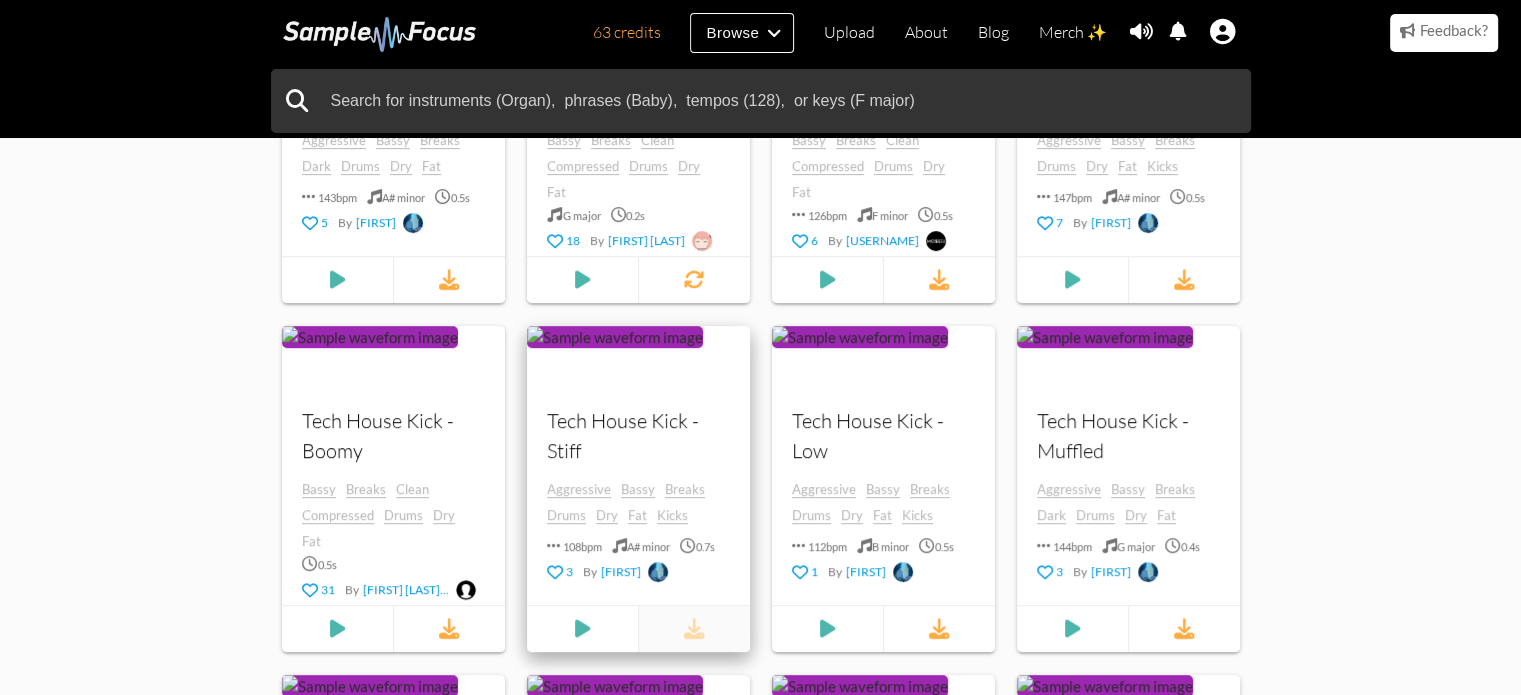 click at bounding box center (694, 629) 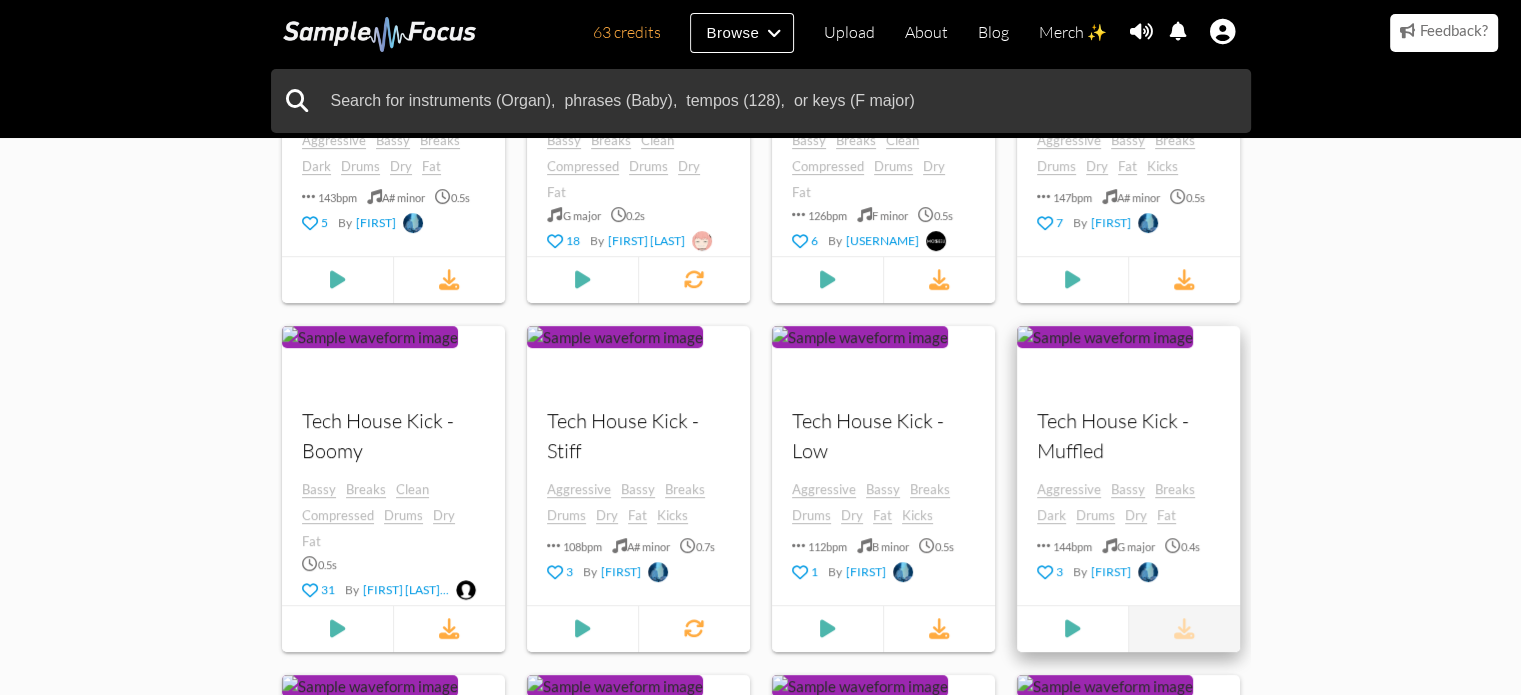 click at bounding box center [1183, 629] 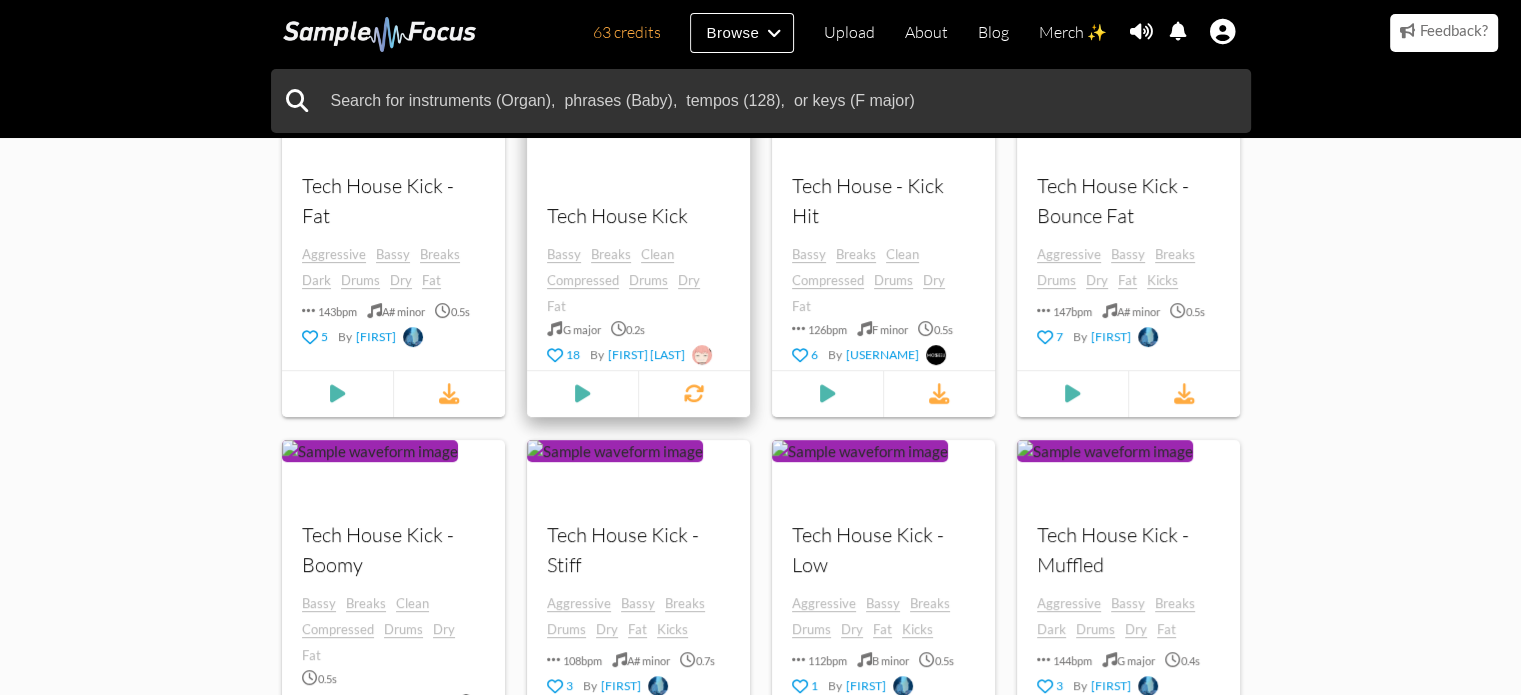 scroll, scrollTop: 400, scrollLeft: 0, axis: vertical 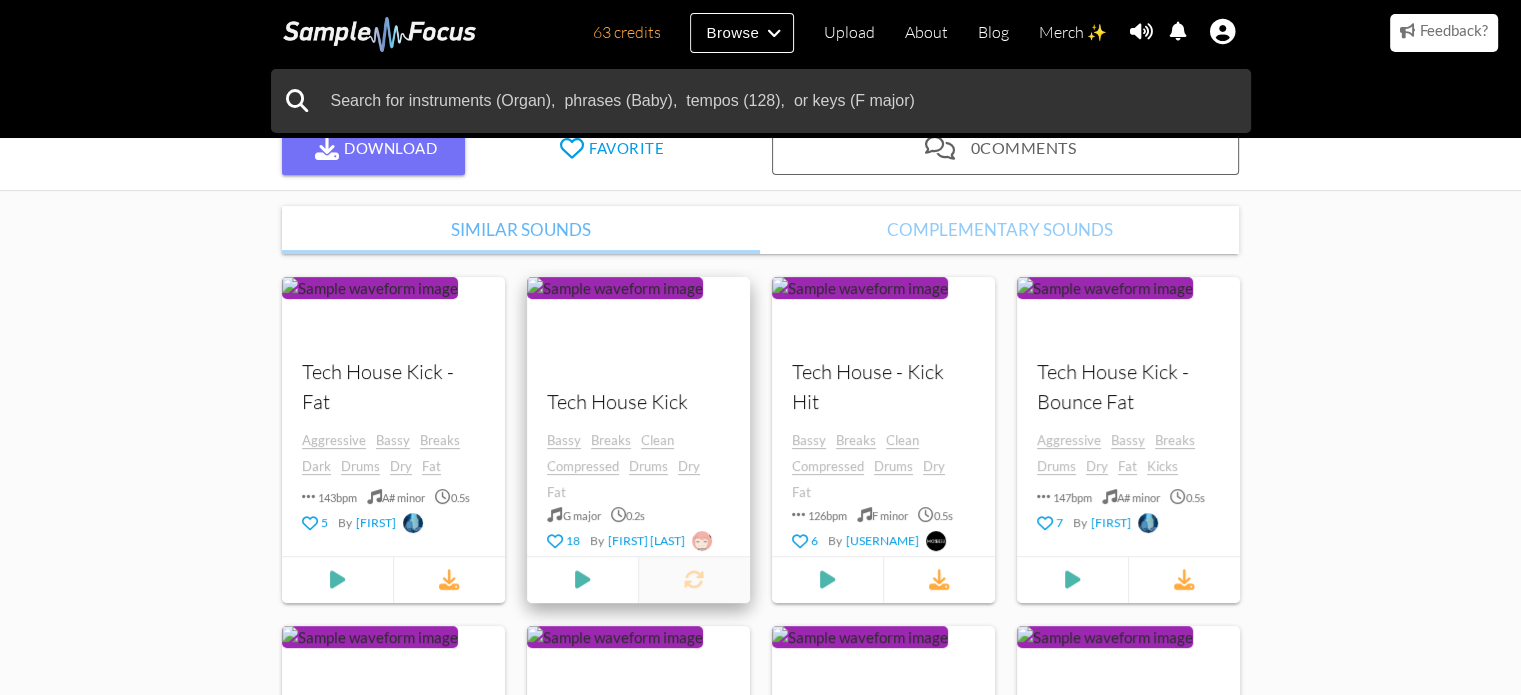 click at bounding box center [694, 580] 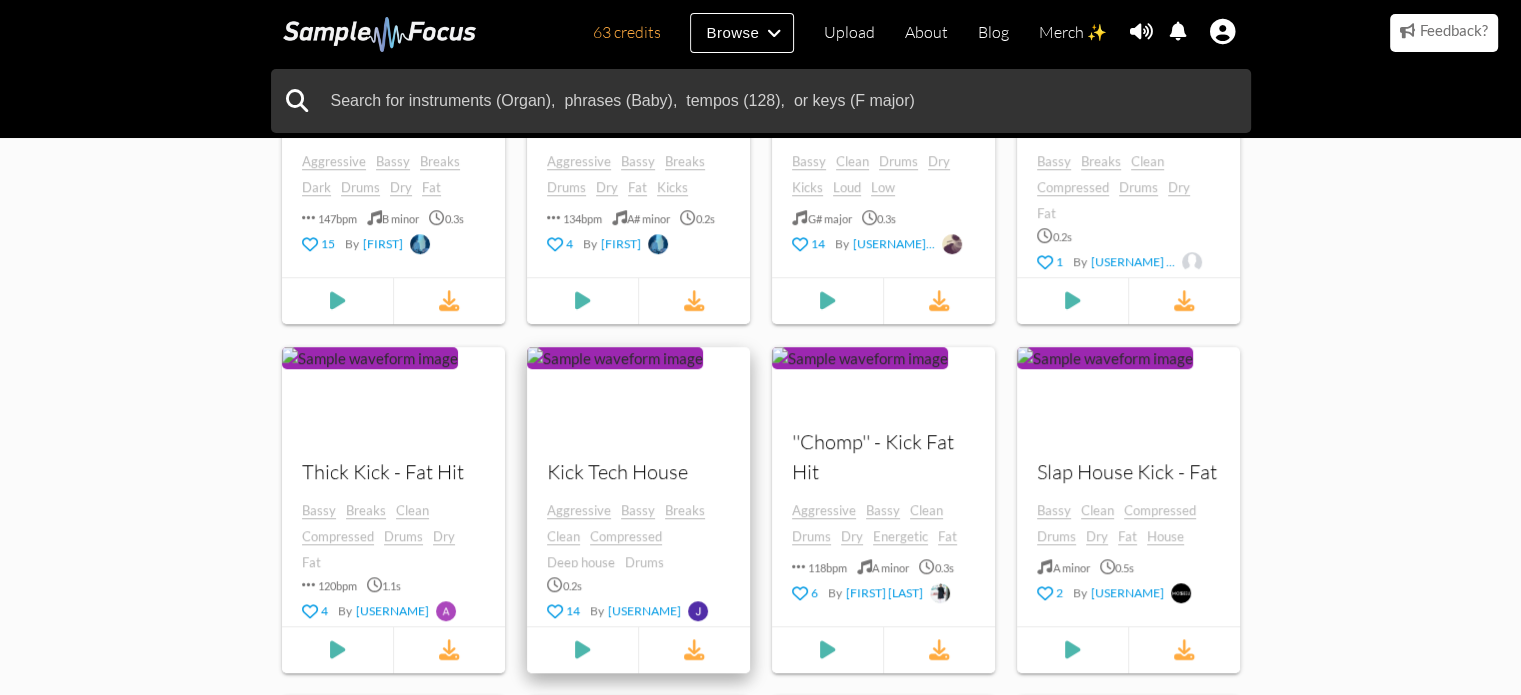 scroll, scrollTop: 1500, scrollLeft: 0, axis: vertical 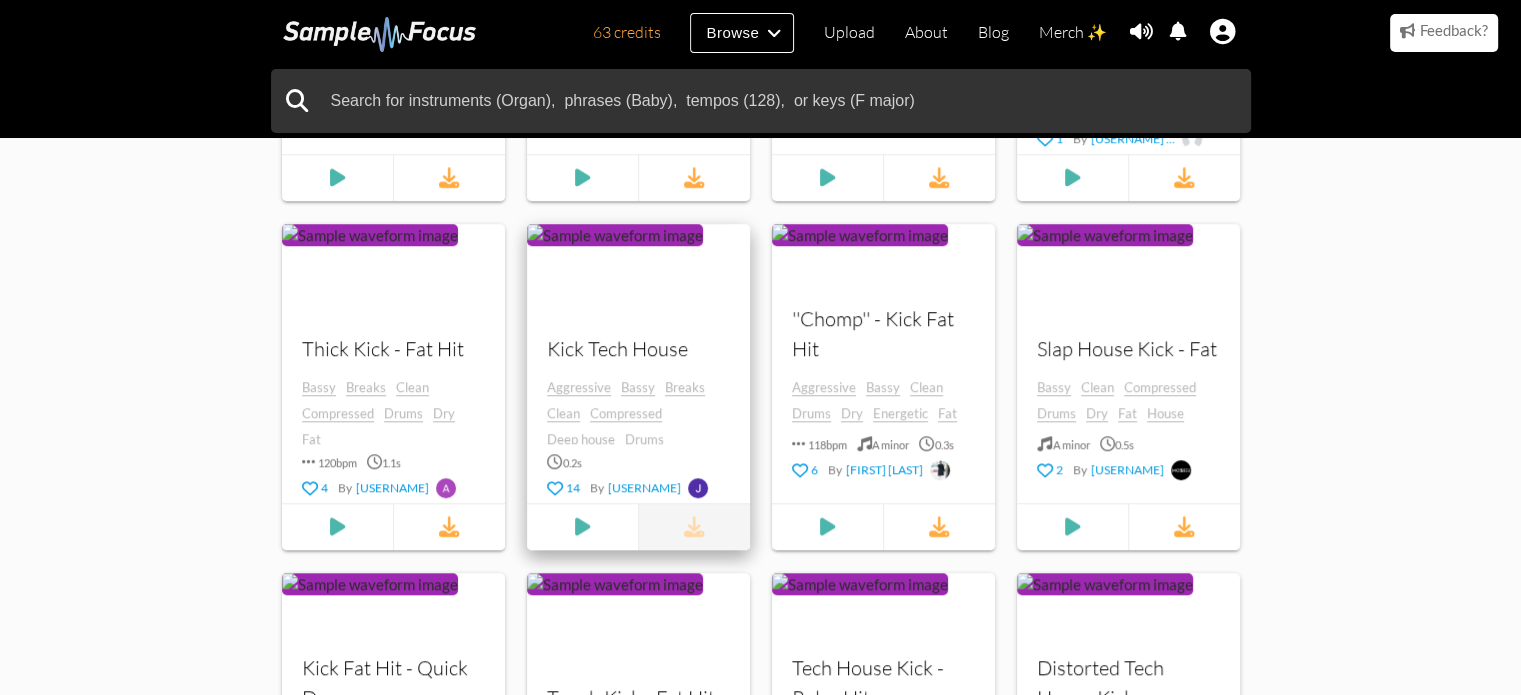 click at bounding box center (693, 527) 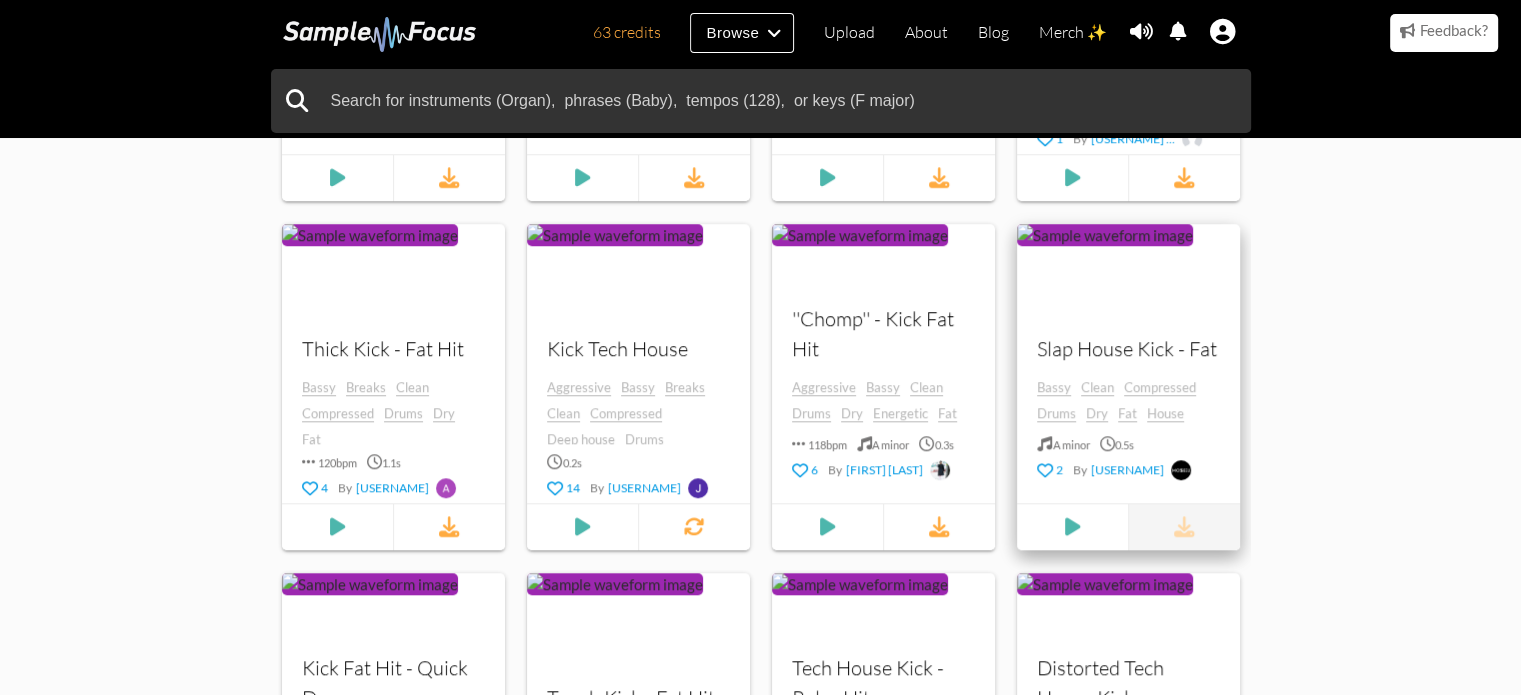 click at bounding box center [1184, 527] 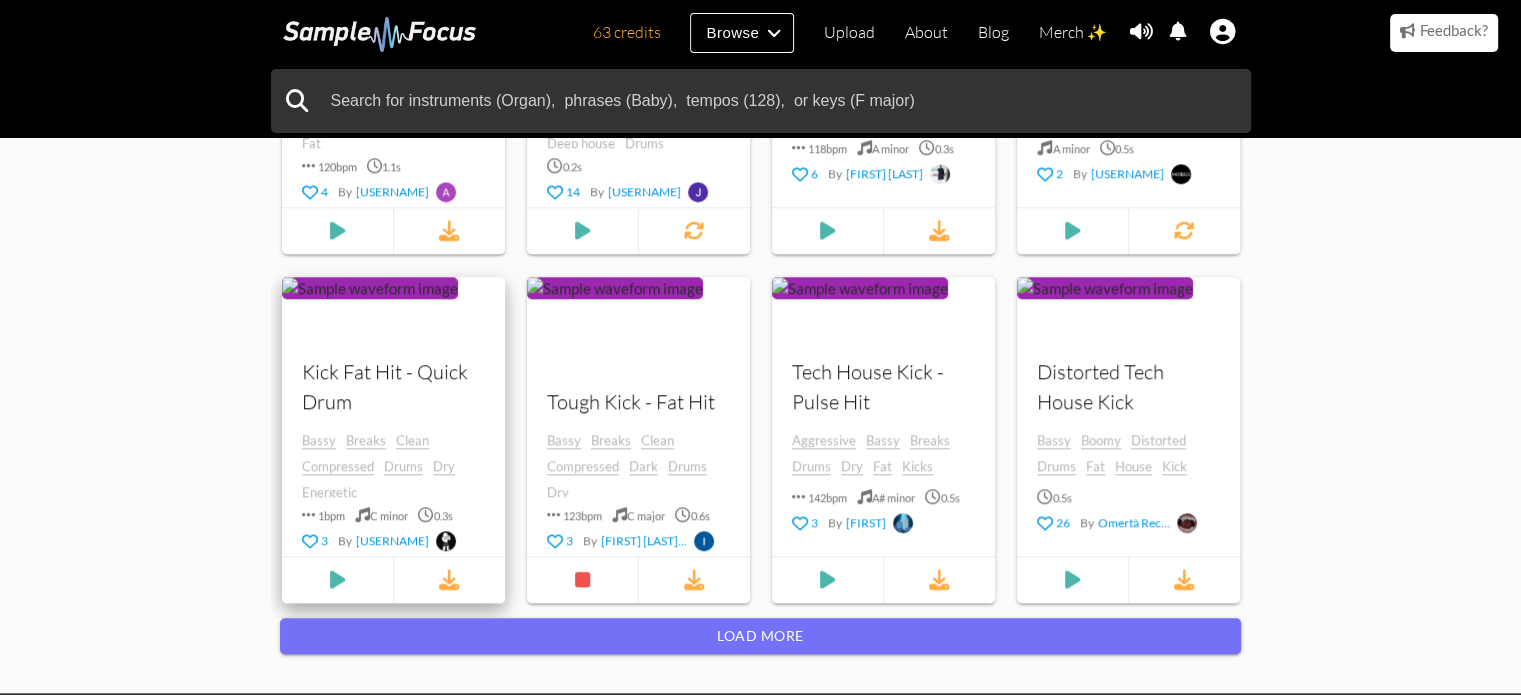 scroll, scrollTop: 1800, scrollLeft: 0, axis: vertical 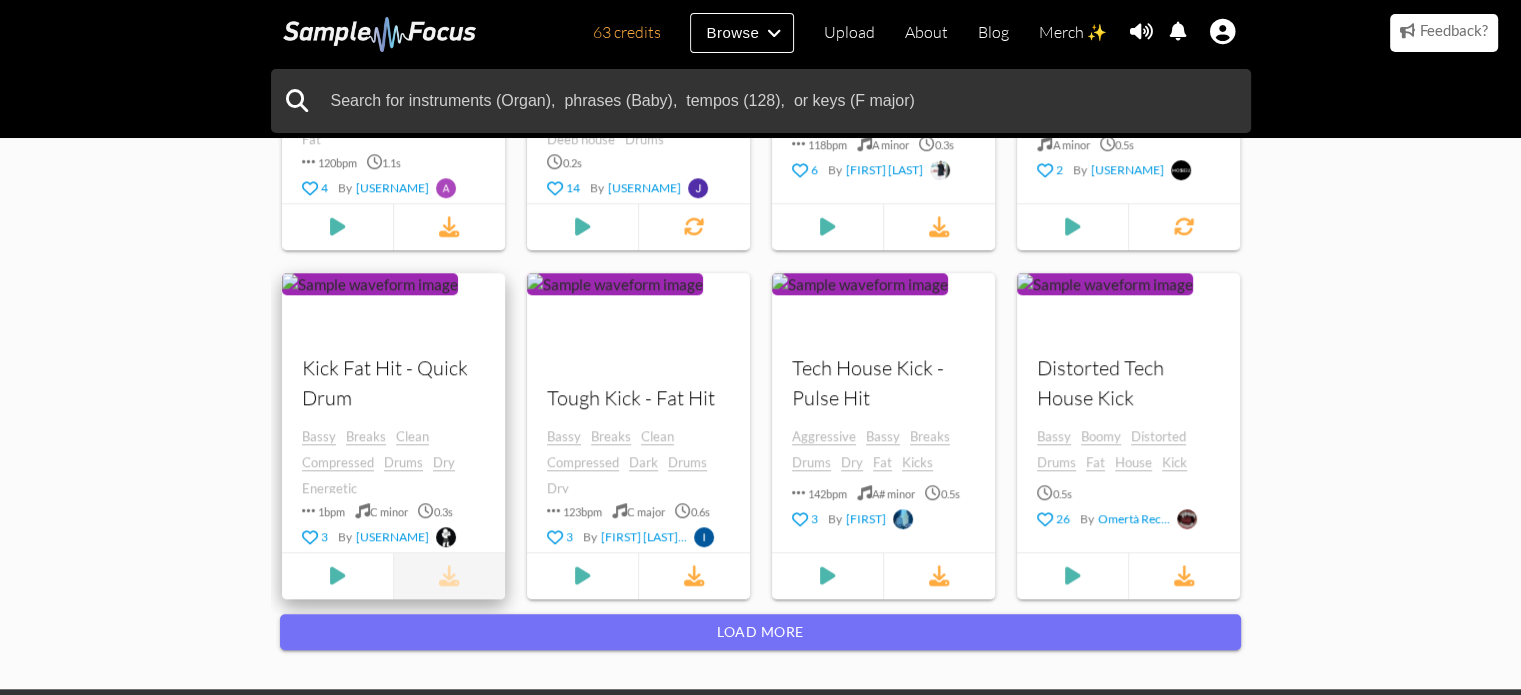 click at bounding box center (449, 576) 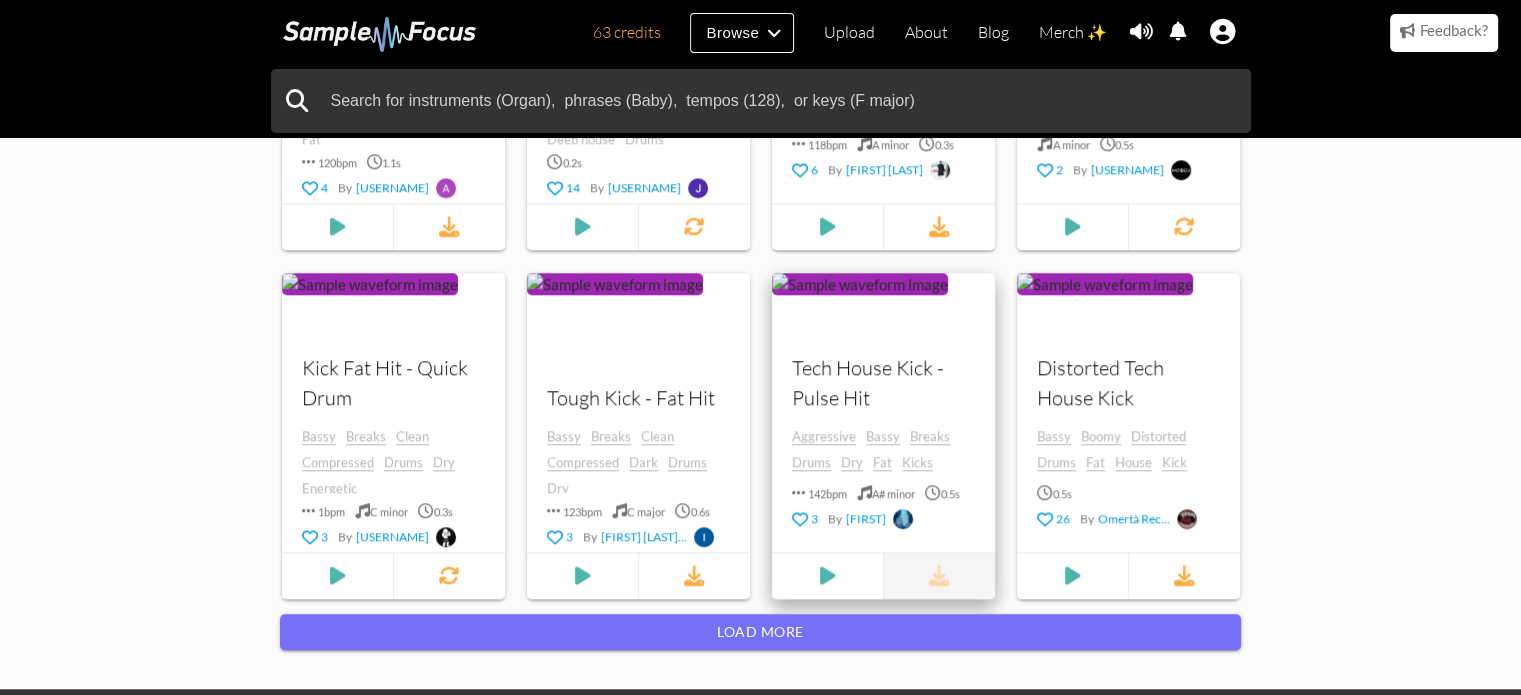 click at bounding box center (938, 576) 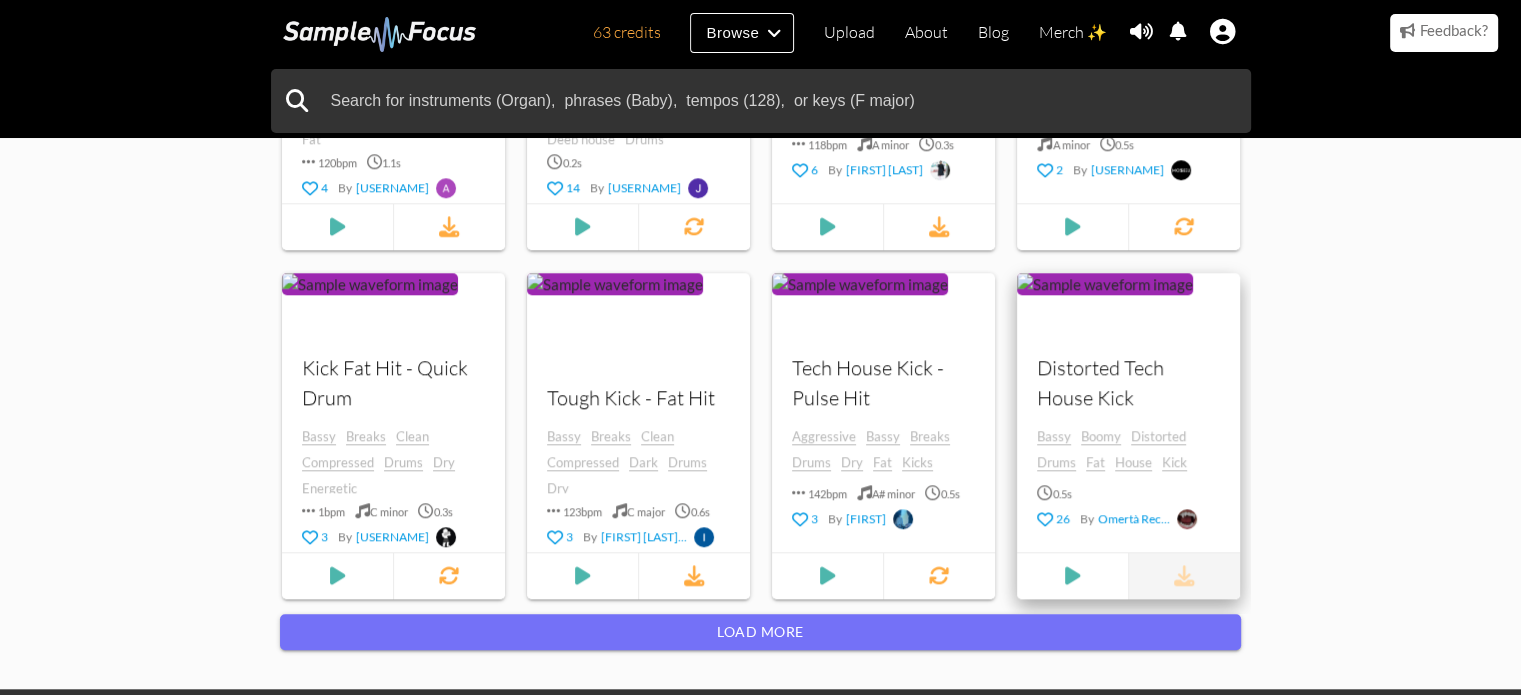 click at bounding box center [1183, 576] 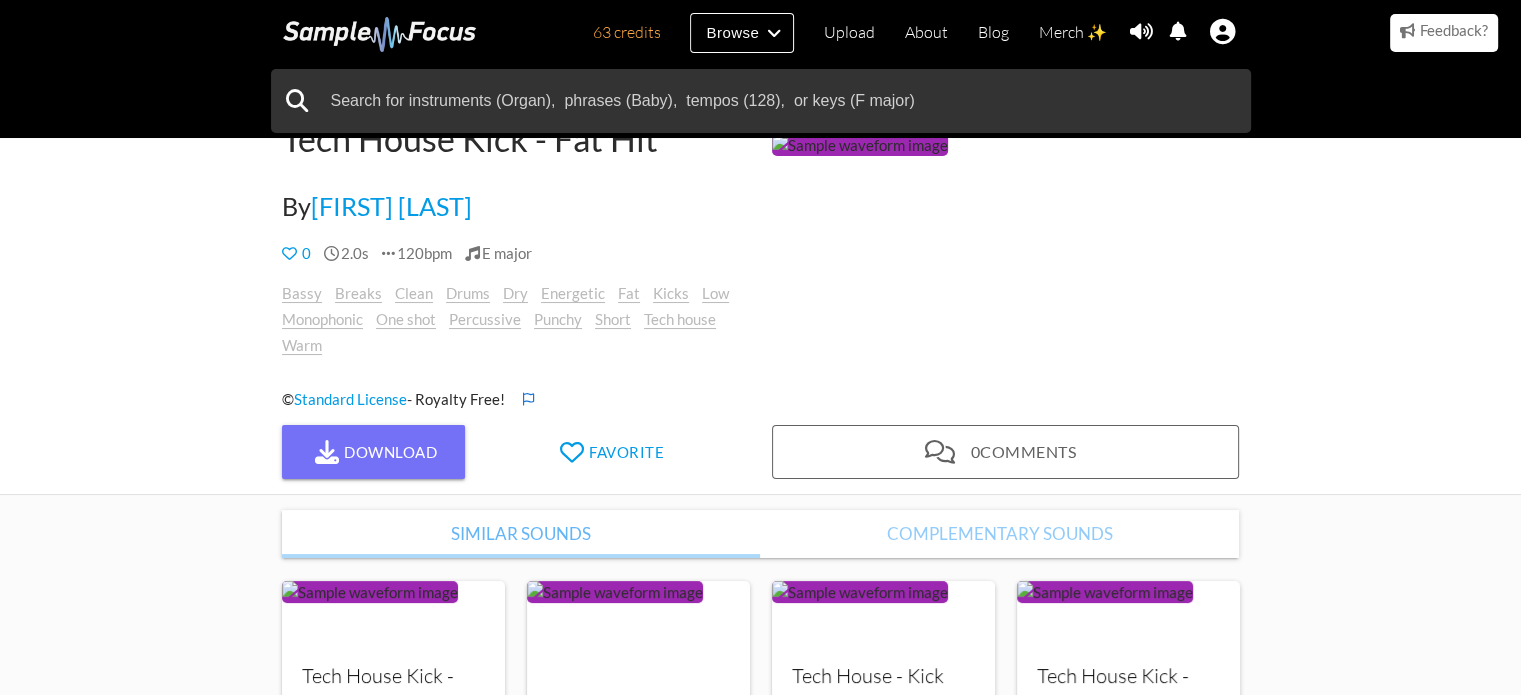 scroll, scrollTop: 0, scrollLeft: 0, axis: both 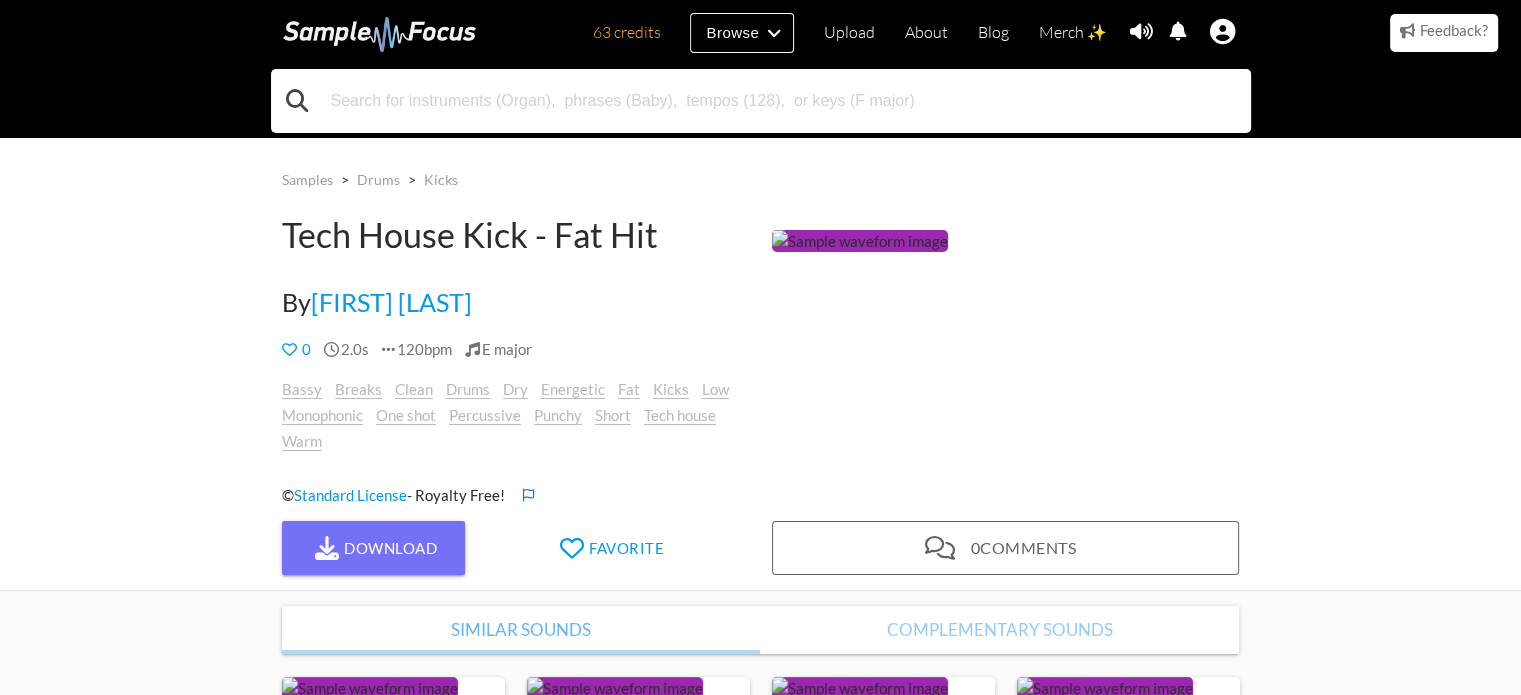 click at bounding box center (761, 101) 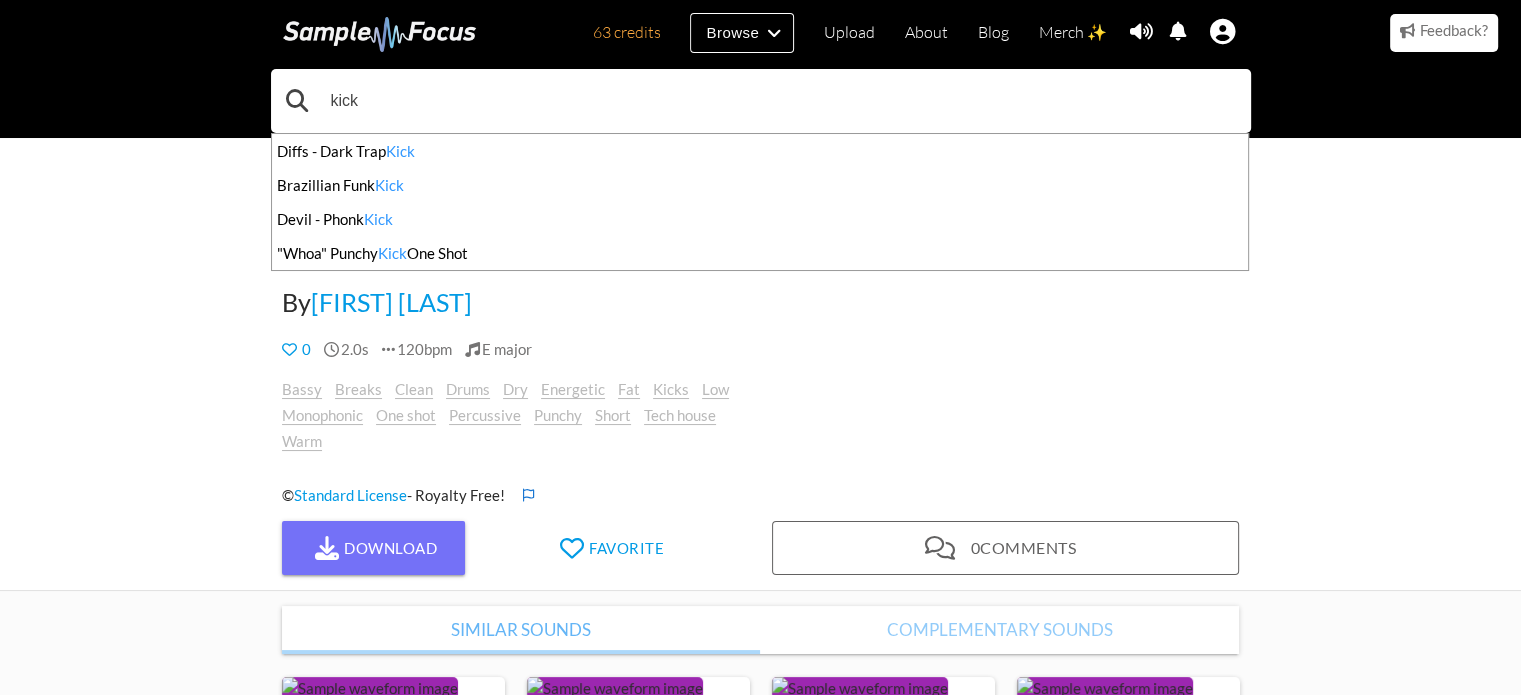 type on "kick" 